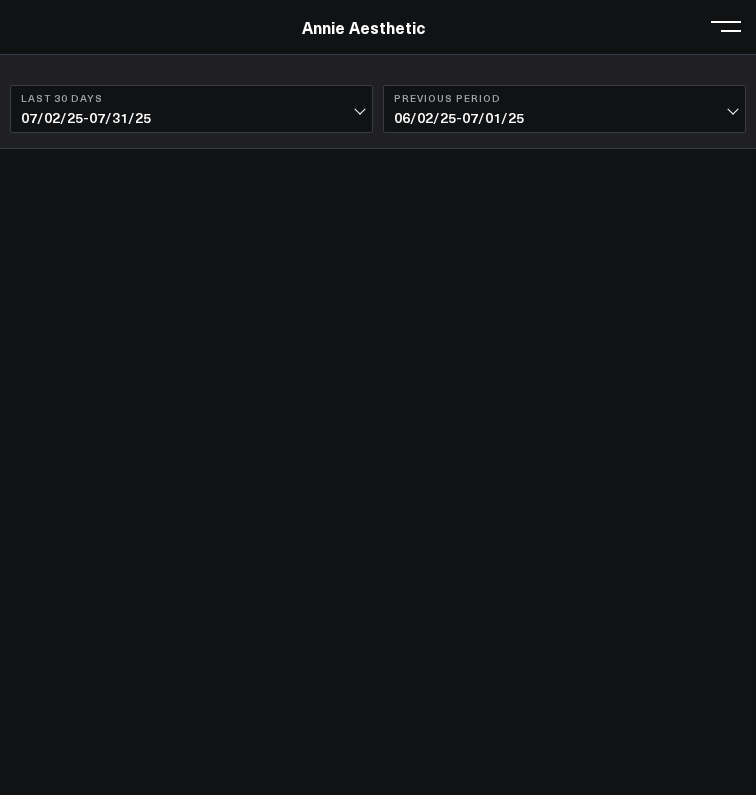 scroll, scrollTop: 0, scrollLeft: 0, axis: both 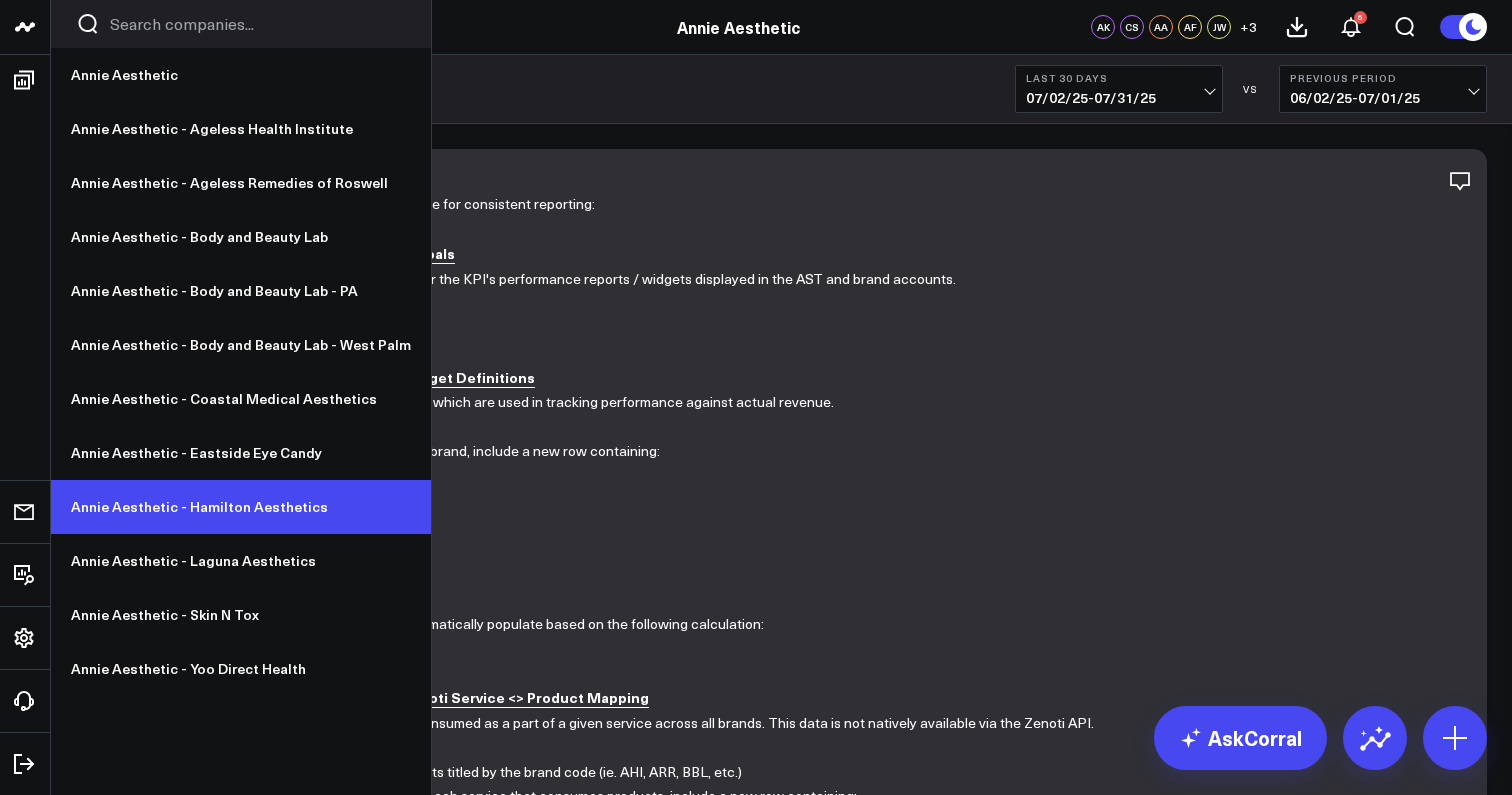click on "Annie Aesthetic - Hamilton Aesthetics" at bounding box center (241, 507) 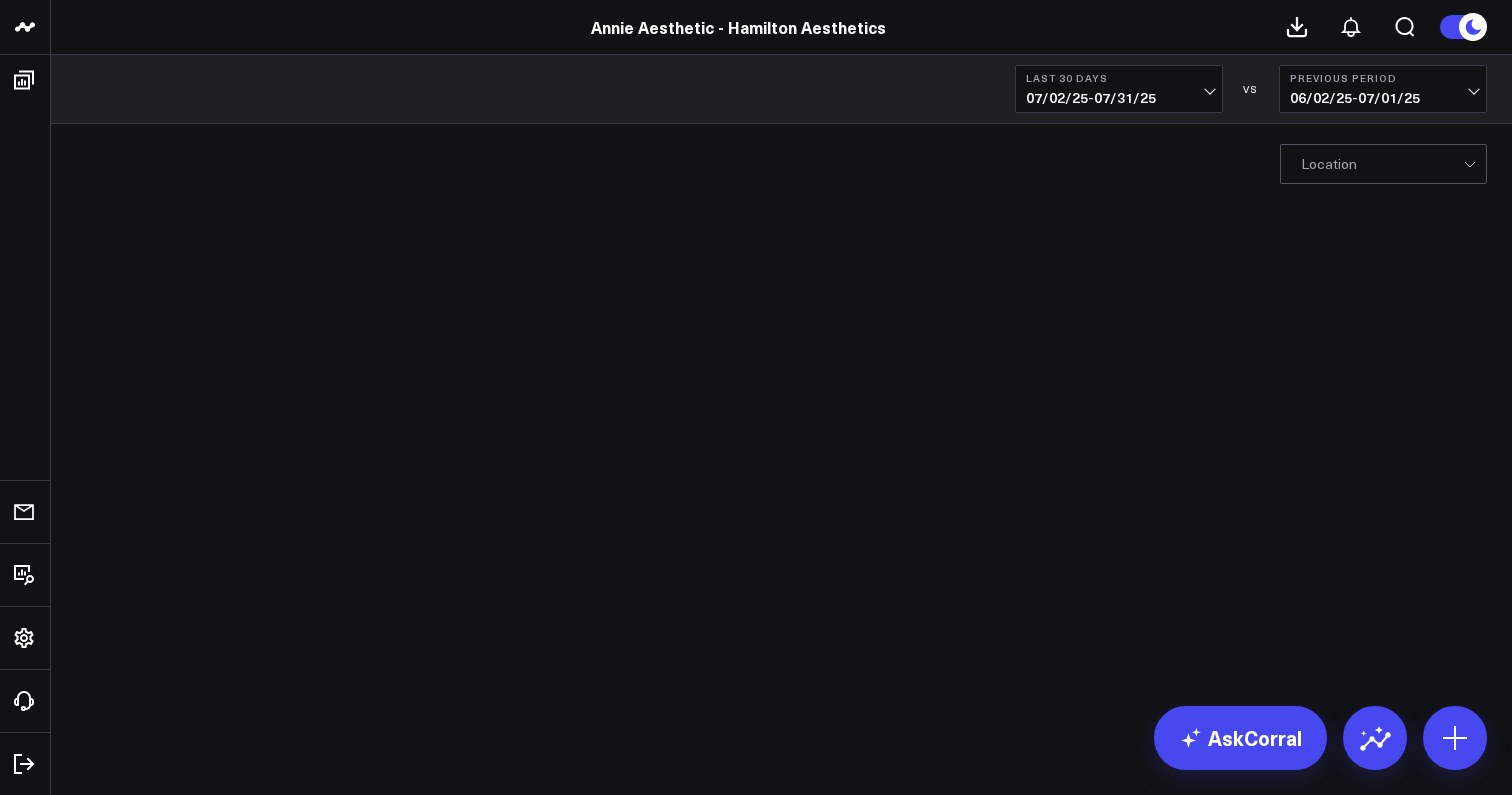 scroll, scrollTop: 0, scrollLeft: 0, axis: both 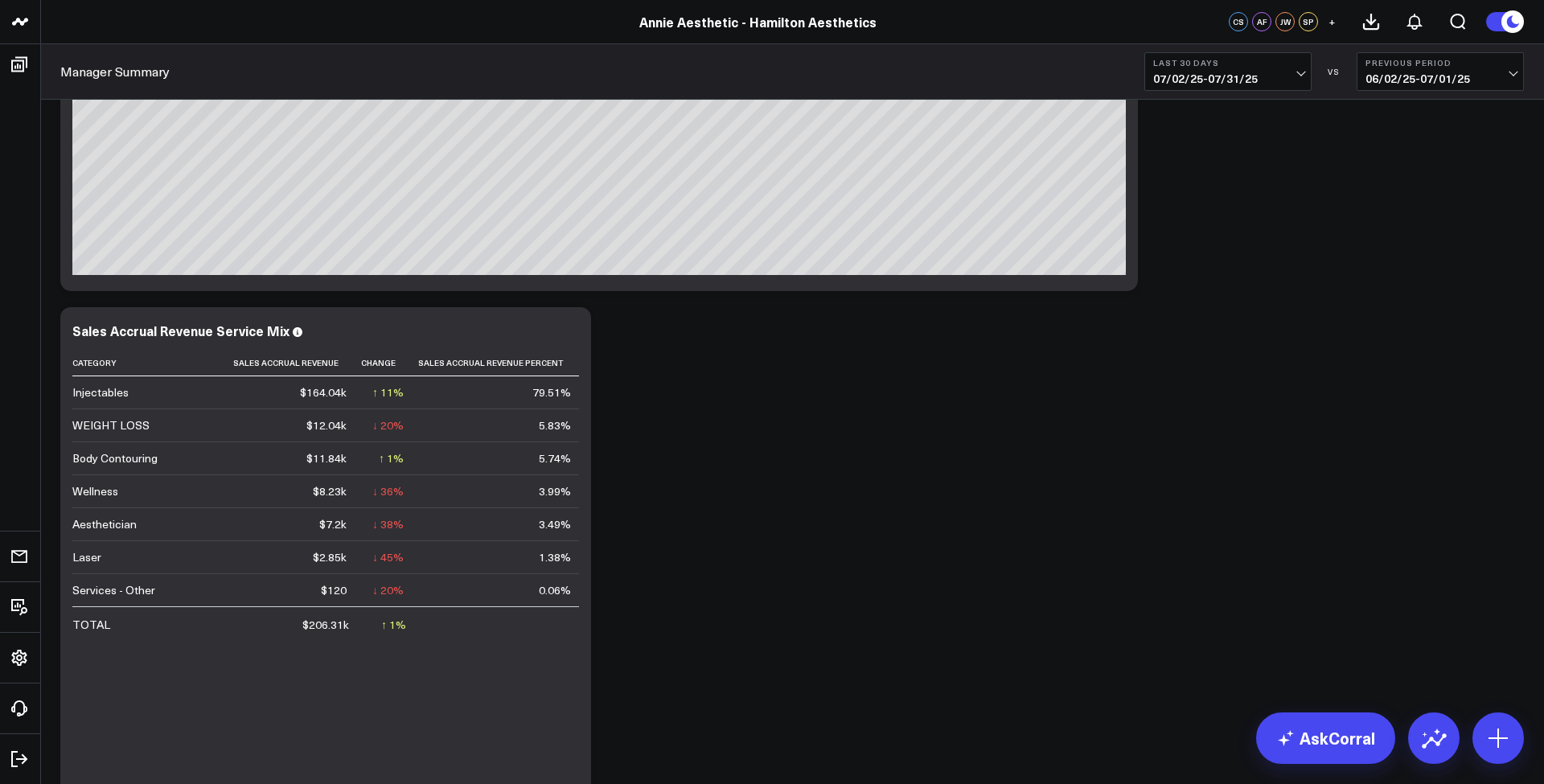 click on "07/02/25  -  07/31/25" at bounding box center (1228, 79) 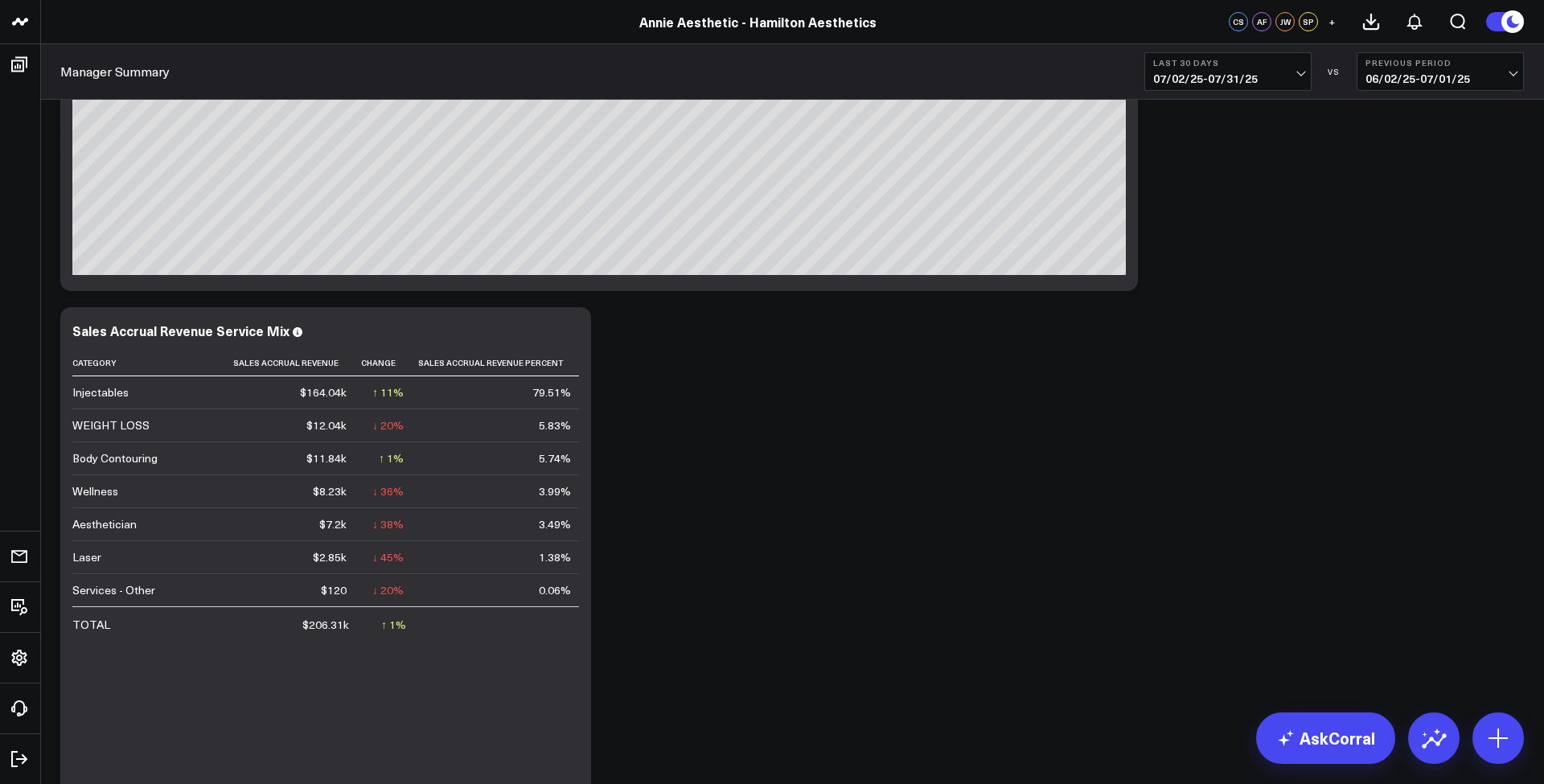 click on "Sales Accrual Revenue Modify via AI Copy link to widget Ask support Remove Create linked copy Manager Summary Provider Summary Duplicate to Manager Summary Provider Summary Move to Manager Summary Provider Summary Change chart to Fuel Gauge Fuel Gauge w/o Comparison Comparison Bar Static Number Line Chart for Date Comparison Bar Chart Bar Chart w/o Comparison Wide Bar Chart Wide Bar Chart w/o Comparison Donut Chart Donut Chart w/o Comparison Pie Chart Vertical Funnel Horizontal Funnel US Map US Map (Regional) Line Chart Clustered Column Chart Stacked Area Line Chart Scatterplot Stacked Column Chart Column vs Line Series Sunburst Heat Map Table Table w/ Date Columns Table w/o Comparison Comment Export PNG Edit Widget Sales Accrual Revenue $216.87k ↑   1.98% Previous: $212.65k So sorry. The query returned no results. Ask a Data Analyst Modify via AI Copy link to widget Ask support Remove Create linked copy Manager Summary Provider Summary Duplicate to Manager Summary Provider Summary Move to Manager Summary" at bounding box center (792, 2340) 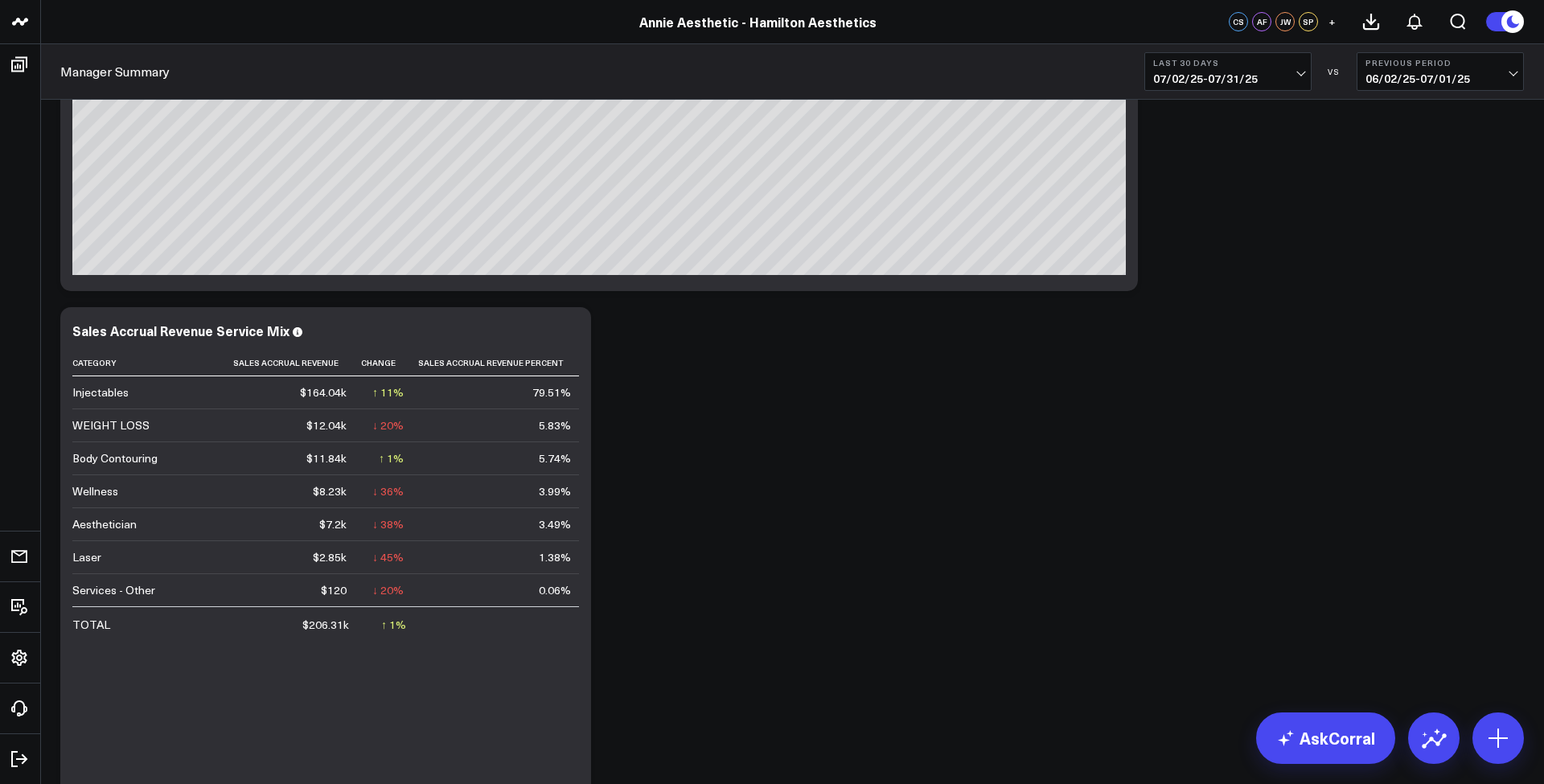 click on "Last 30 Days 07/02/25  -  07/31/25" at bounding box center [1228, 72] 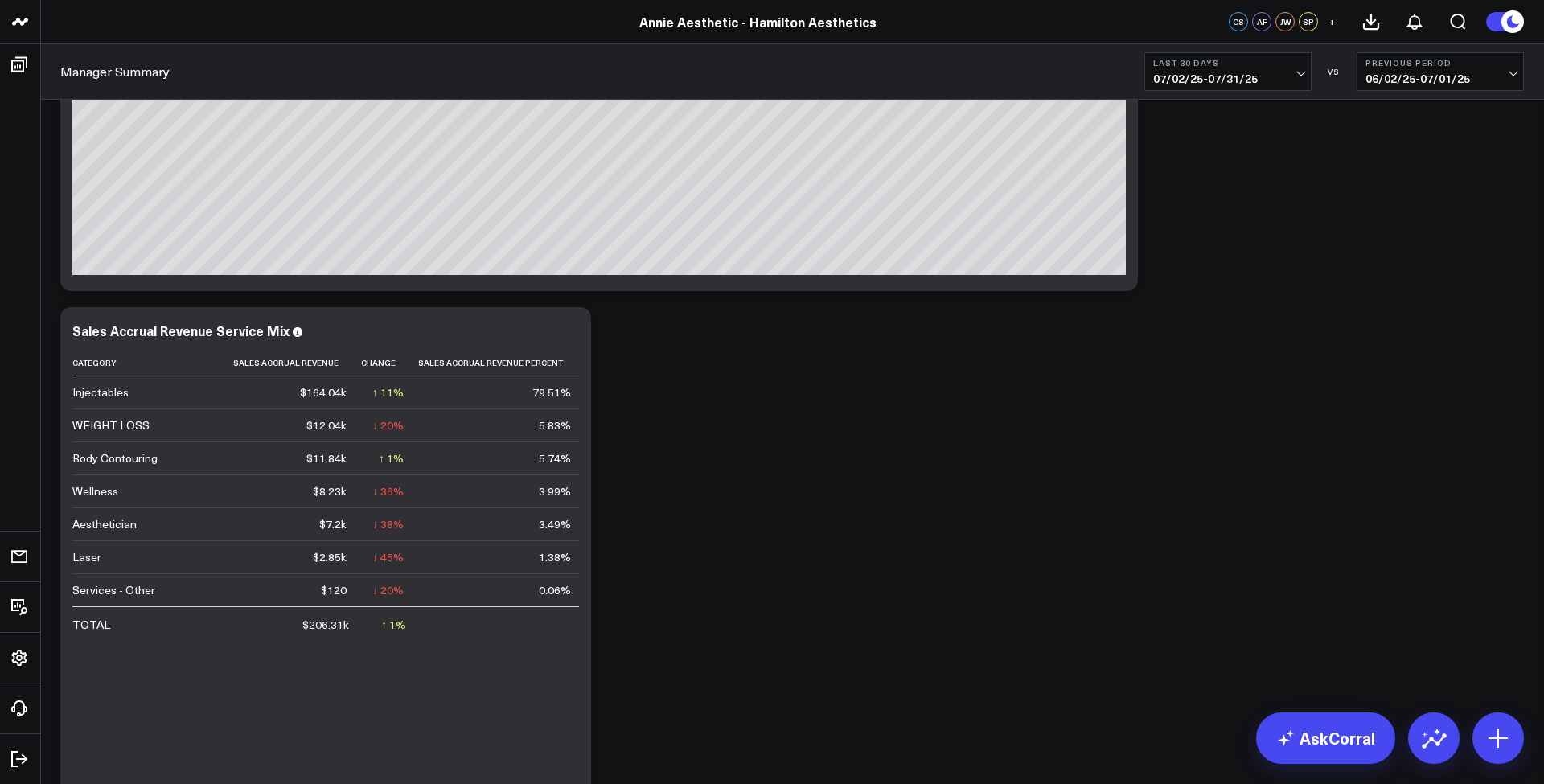 click on "Sales Accrual Revenue Modify via AI Copy link to widget Ask support Remove Create linked copy Manager Summary Provider Summary Duplicate to Manager Summary Provider Summary Move to Manager Summary Provider Summary Change chart to Fuel Gauge Fuel Gauge w/o Comparison Comparison Bar Static Number Line Chart for Date Comparison Bar Chart Bar Chart w/o Comparison Wide Bar Chart Wide Bar Chart w/o Comparison Donut Chart Donut Chart w/o Comparison Pie Chart Vertical Funnel Horizontal Funnel US Map US Map (Regional) Line Chart Clustered Column Chart Stacked Area Line Chart Scatterplot Stacked Column Chart Column vs Line Series Sunburst Heat Map Table Table w/ Date Columns Table w/o Comparison Comment Export PNG Edit Widget Sales Accrual Revenue $216.87k ↑   1.98% Previous: $212.65k So sorry. The query returned no results. Ask a Data Analyst Modify via AI Copy link to widget Ask support Remove Create linked copy Manager Summary Provider Summary Duplicate to Manager Summary Provider Summary Move to Manager Summary" at bounding box center (792, 2340) 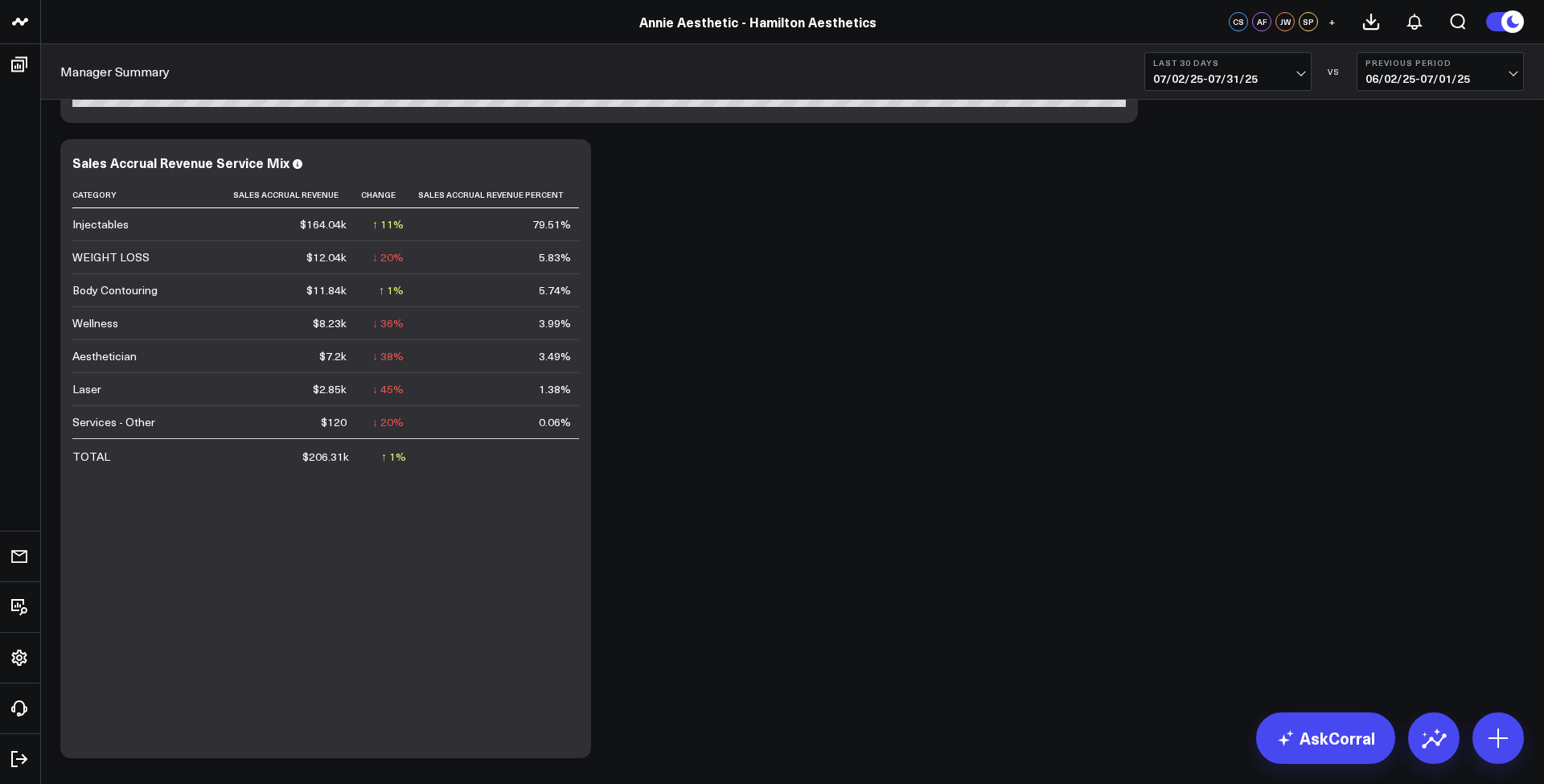 scroll, scrollTop: 645, scrollLeft: 0, axis: vertical 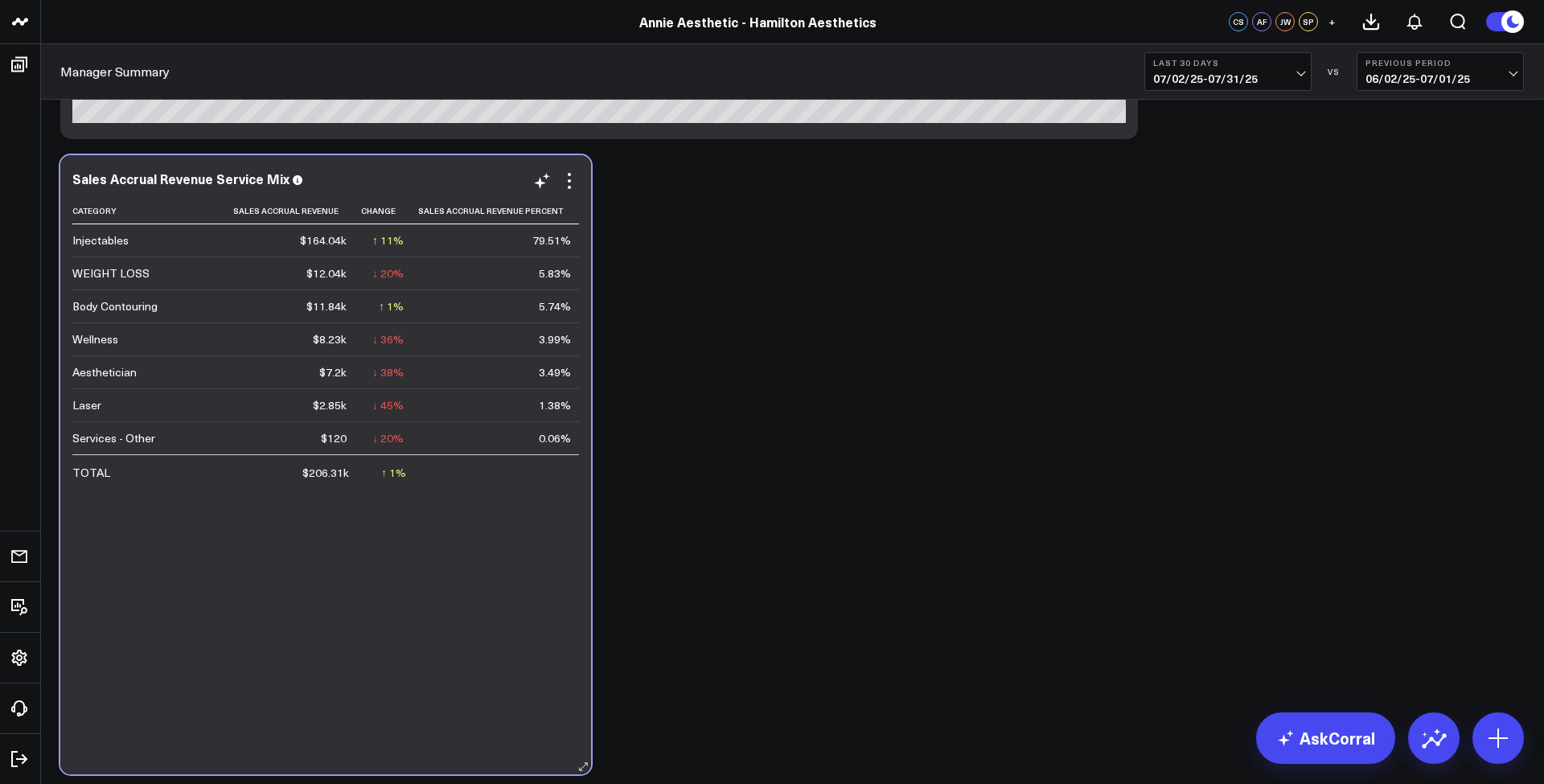 click on "WEIGHT LOSS" at bounding box center (111, 273) 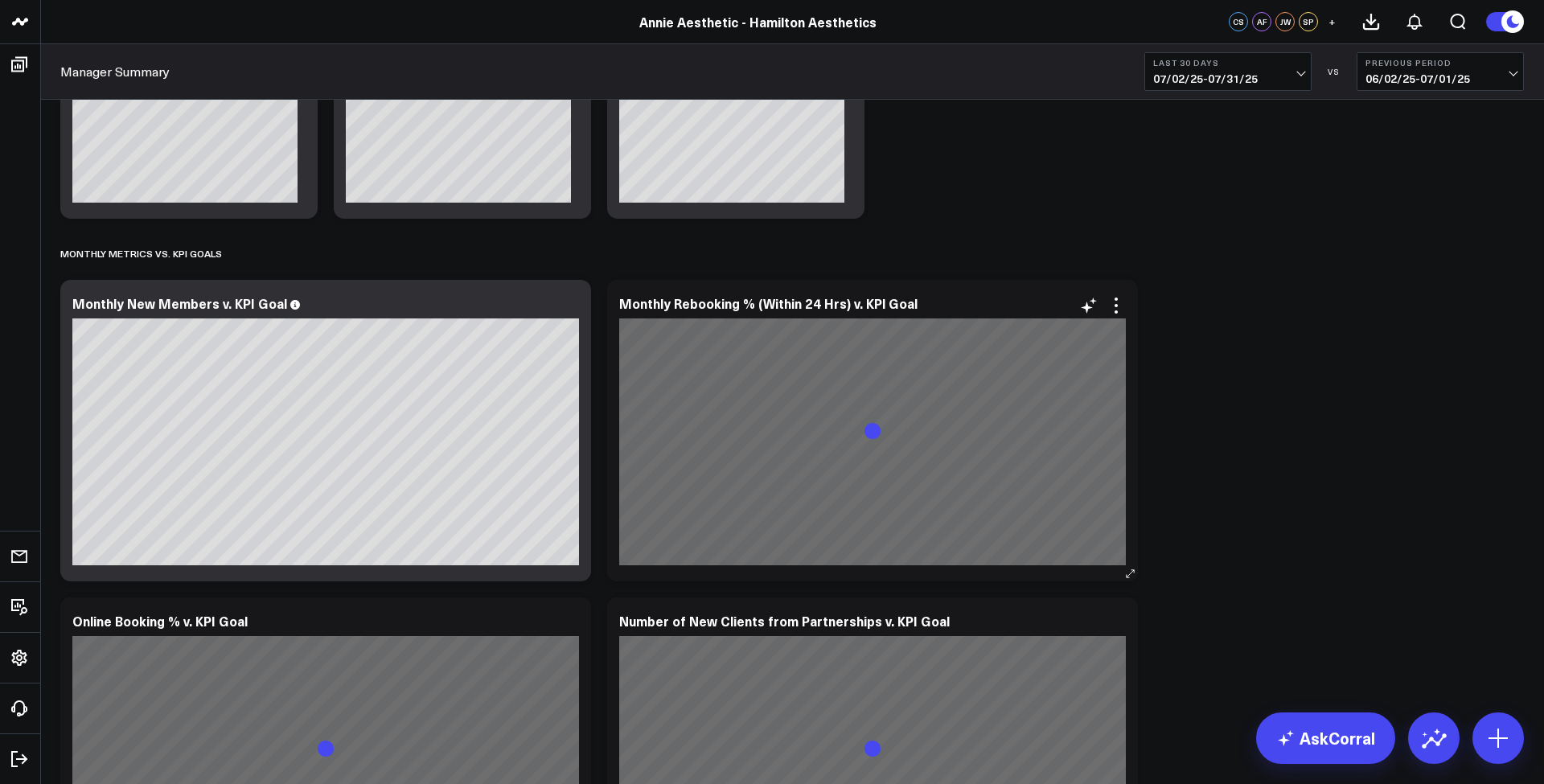 scroll, scrollTop: 3362, scrollLeft: 0, axis: vertical 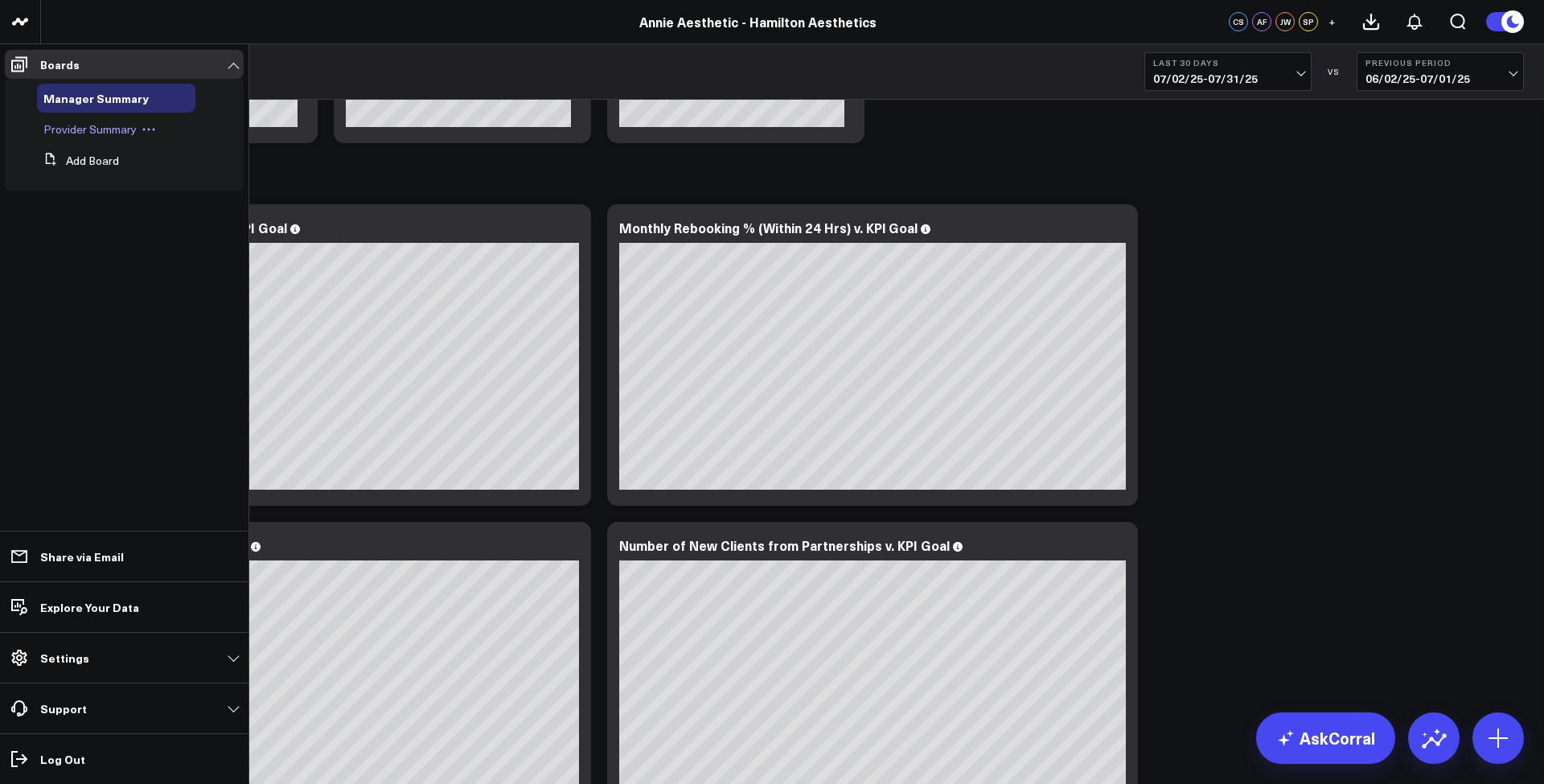 click on "Provider Summary" at bounding box center (90, 129) 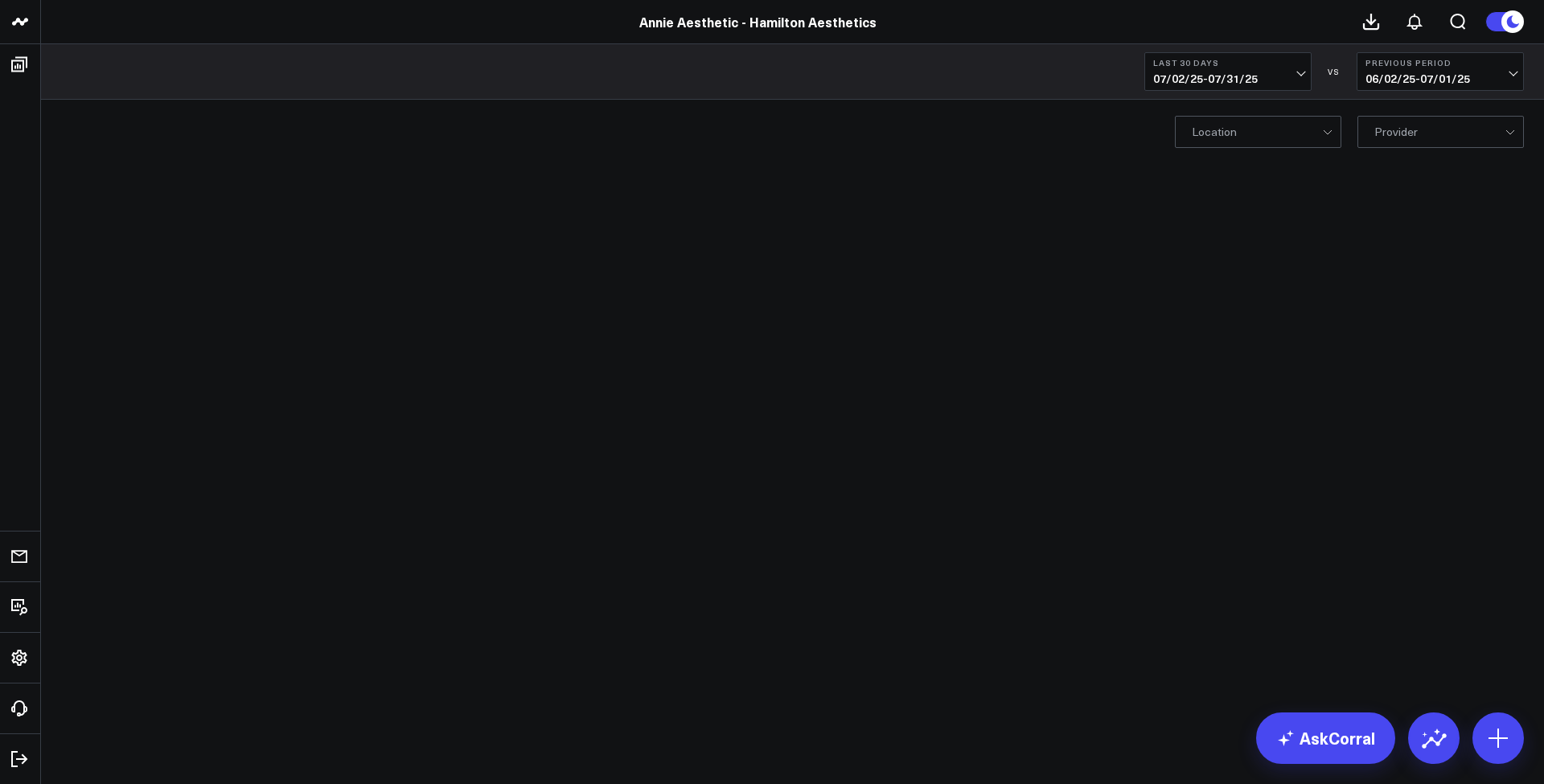 scroll, scrollTop: 0, scrollLeft: 0, axis: both 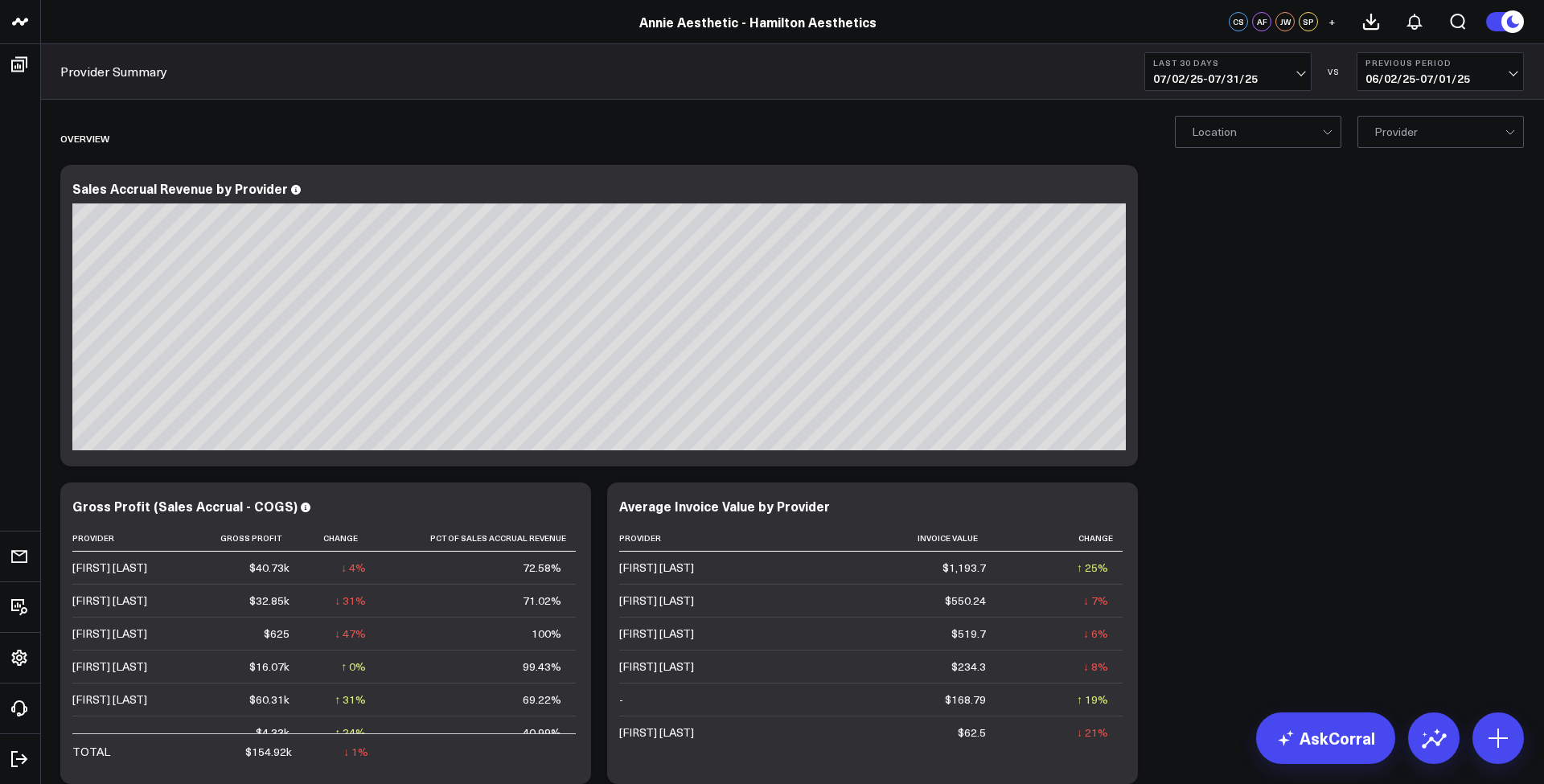 click on "0 Provider" at bounding box center (1440, 132) 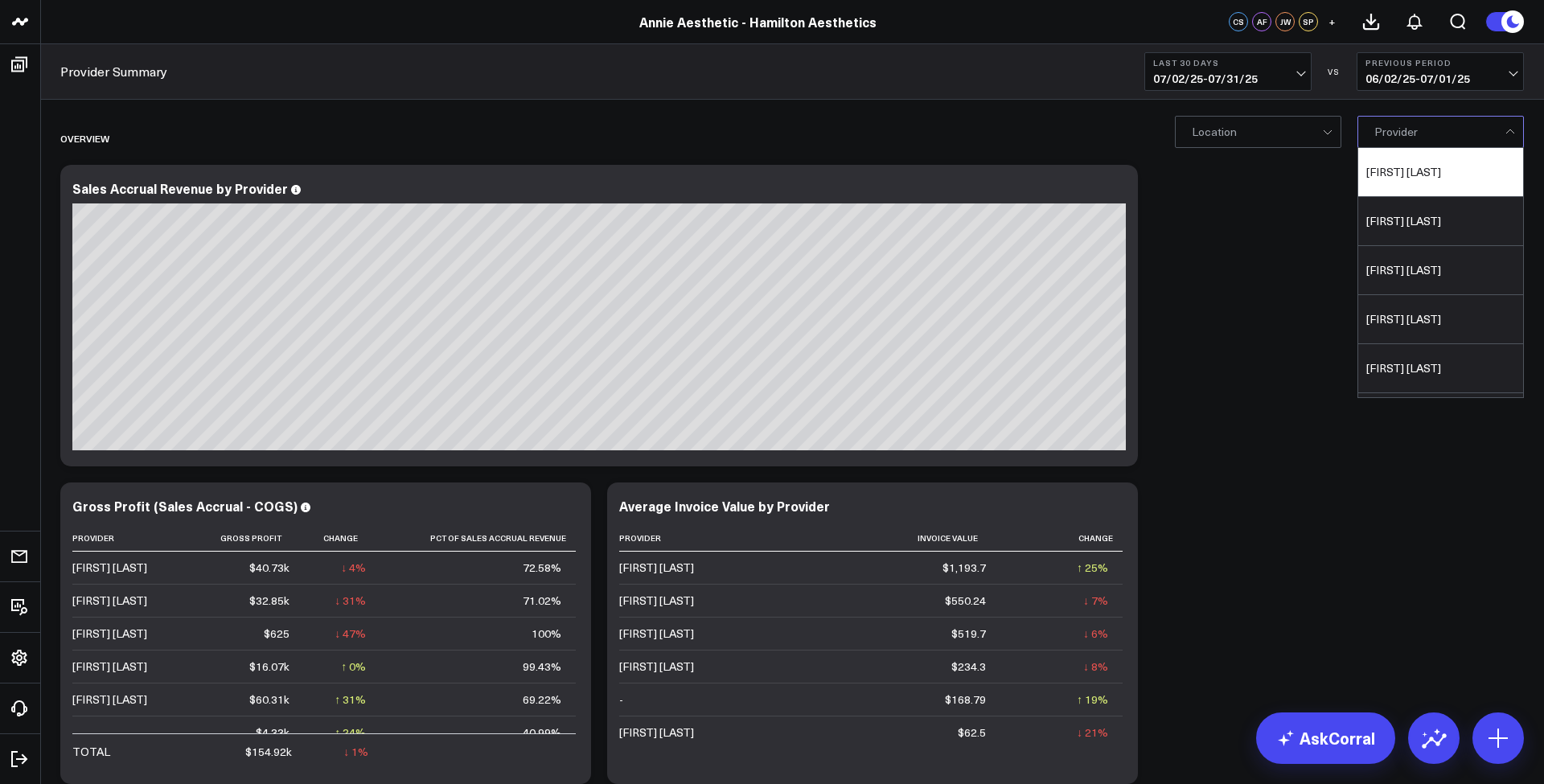click on "Brenda Bizzak" at bounding box center [1440, 172] 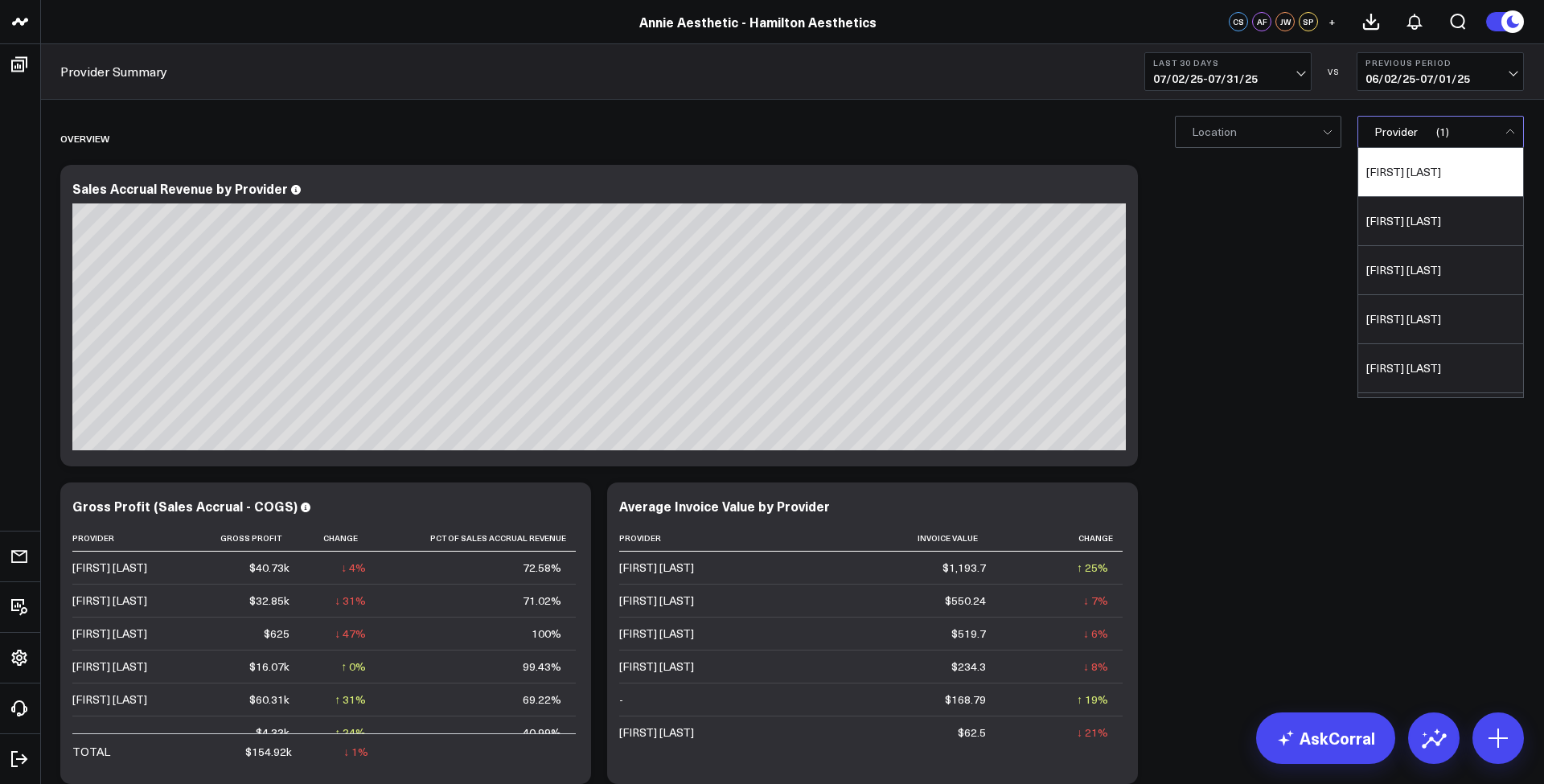 click on "Overview Modify via AI Copy link to widget Ask support Remove Create linked copy Manager Summary Provider Summary Duplicate to Manager Summary Provider Summary Move to Manager Summary Provider Summary Change chart to Fuel Gauge Fuel Gauge w/o Comparison Comparison Bar Static Number Line Chart for Date Comparison Bar Chart Bar Chart w/o Comparison Wide Bar Chart Wide Bar Chart w/o Comparison Donut Chart Donut Chart w/o Comparison Pie Chart Vertical Funnel Horizontal Funnel US Map US Map (Regional) Line Chart Clustered Column Chart Stacked Area Line Chart Scatterplot Stacked Column Chart Column vs Line Series Sunburst Heat Map Table Table w/ Date Columns Table w/o Comparison Comment Export PNG Edit Widget Sales Accrual Revenue by Provider So sorry. The query returned no results. Ask a Data Analyst Modify via AI Copy link to widget Ask support Remove Create linked copy Manager Summary Provider Summary Duplicate to Manager Summary Provider Summary Move to Manager Summary Provider Summary Change chart to Bar Chart" at bounding box center (792, 2108) 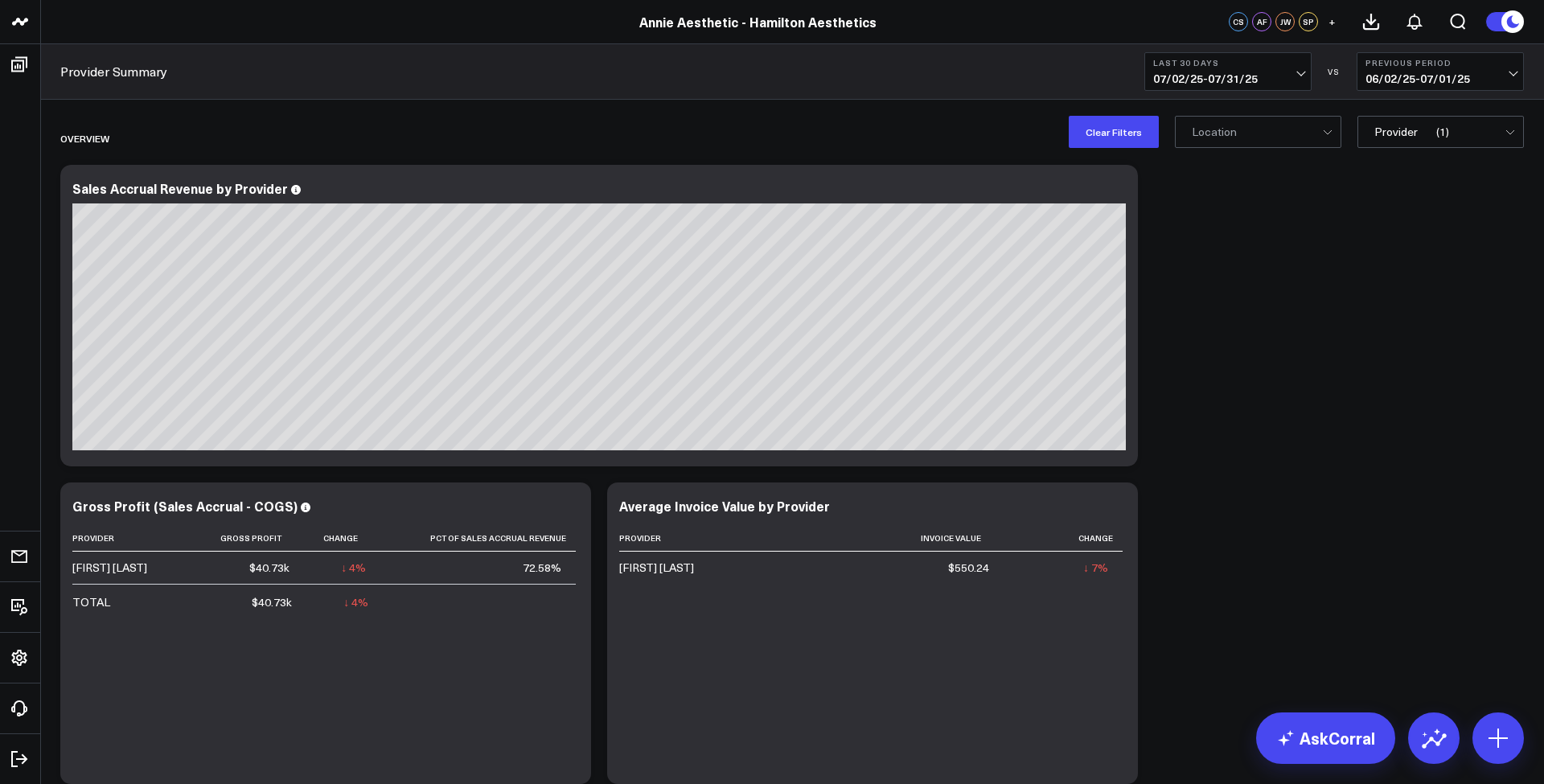 click on "07/02/25  -  07/31/25" at bounding box center [1228, 79] 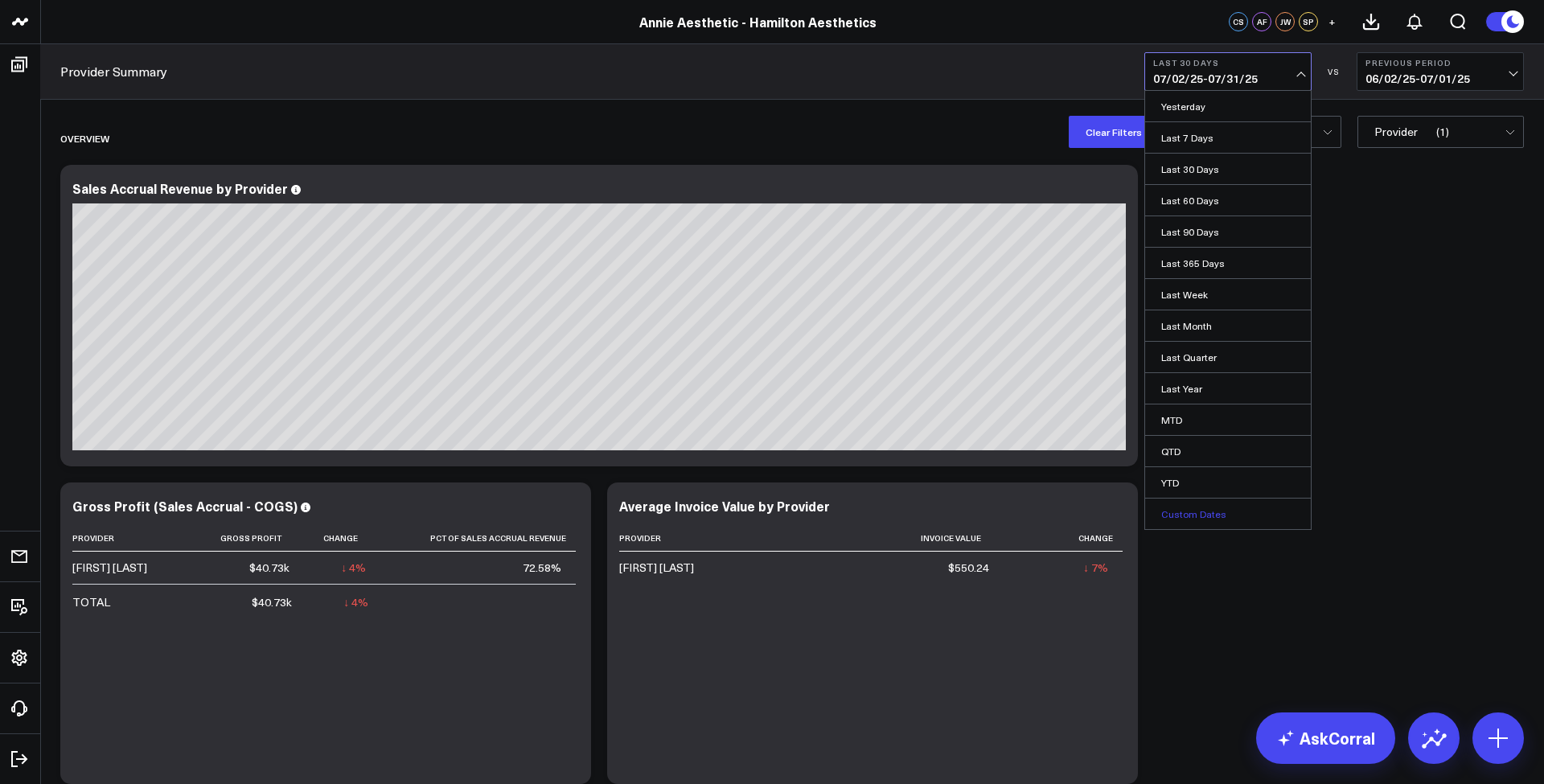 click on "Custom Dates" at bounding box center (1228, 514) 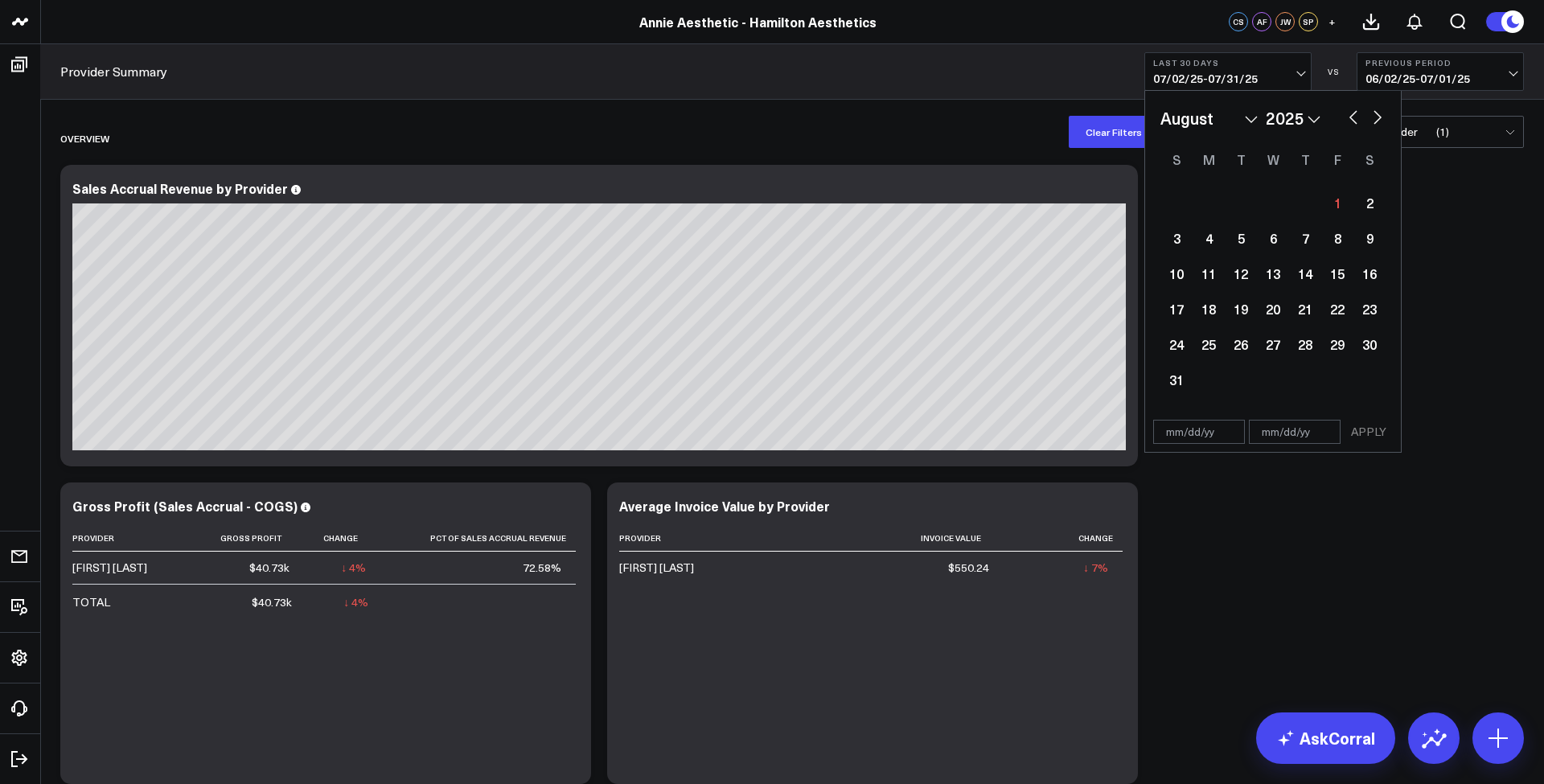 click at bounding box center [1353, 116] 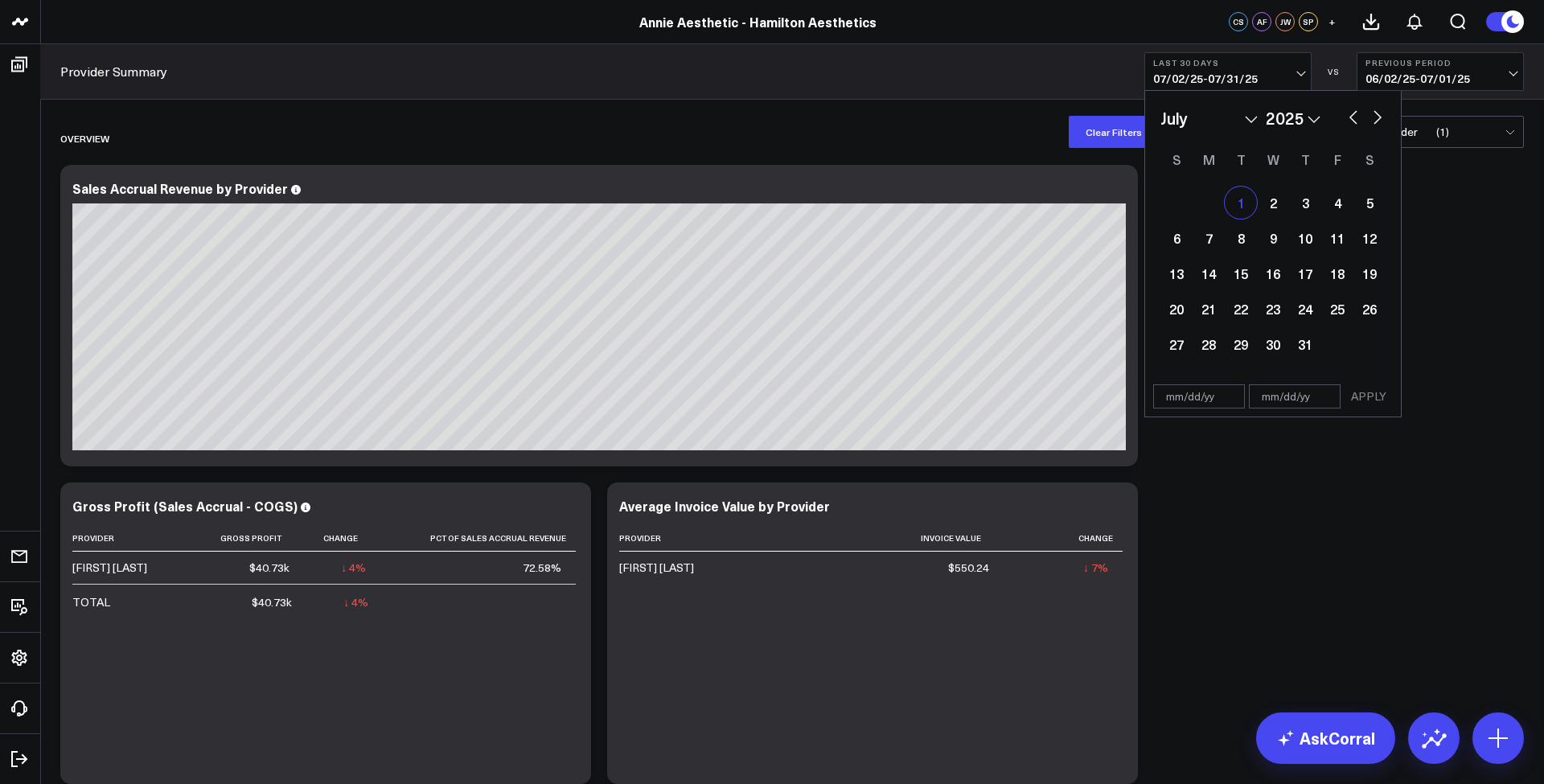 click on "1" at bounding box center (1241, 203) 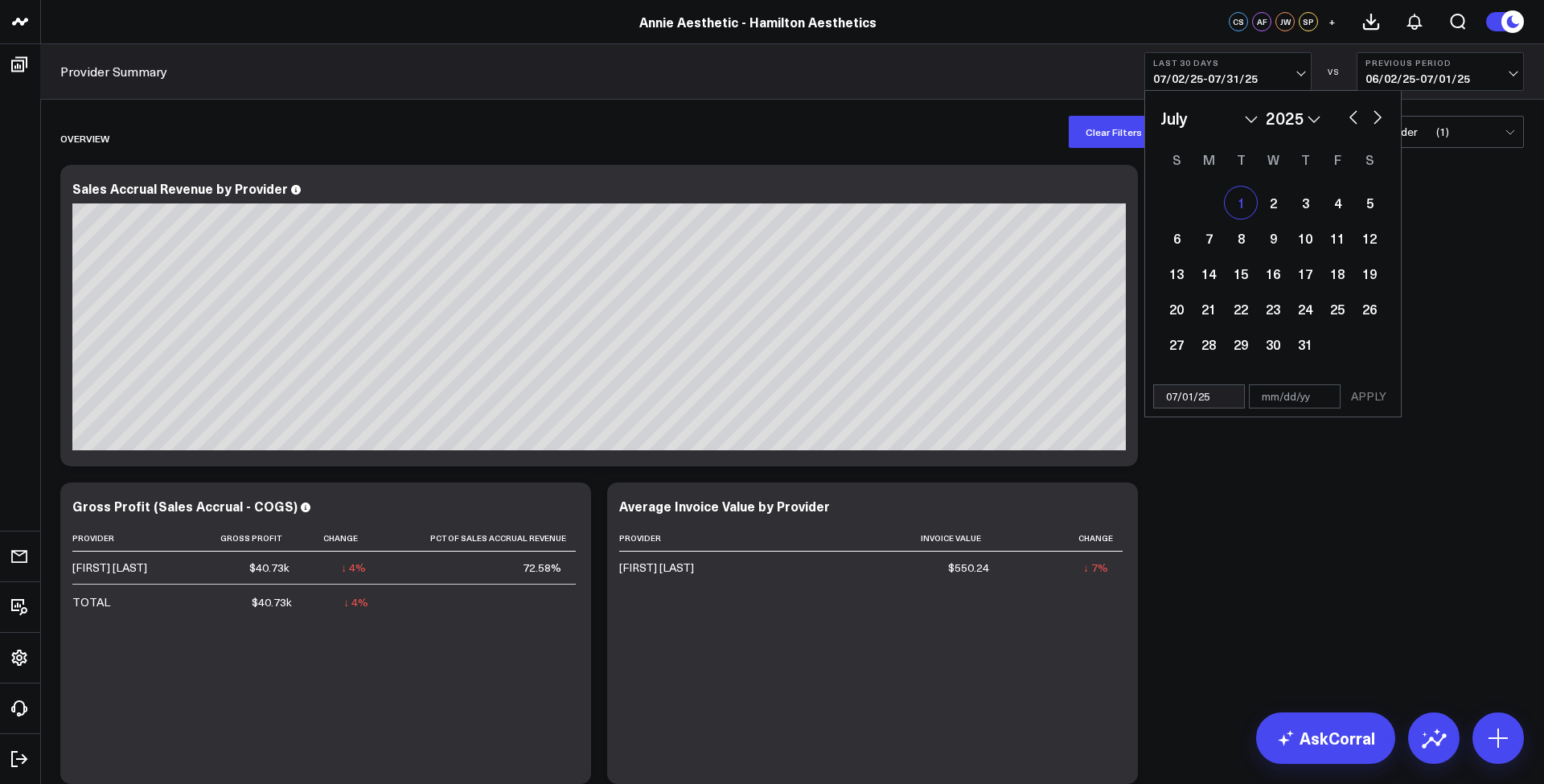 select on "6" 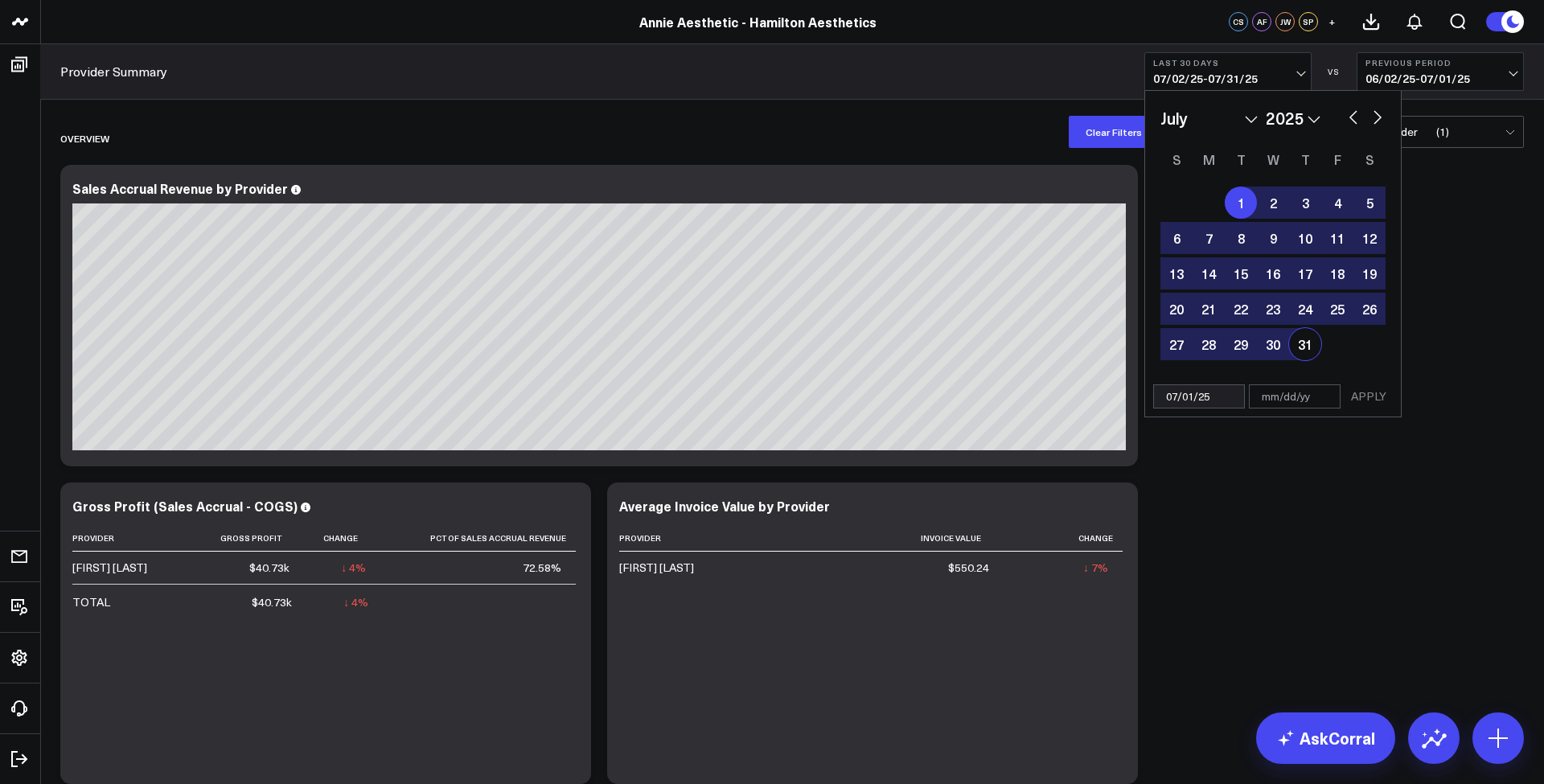 click on "31" at bounding box center (1305, 344) 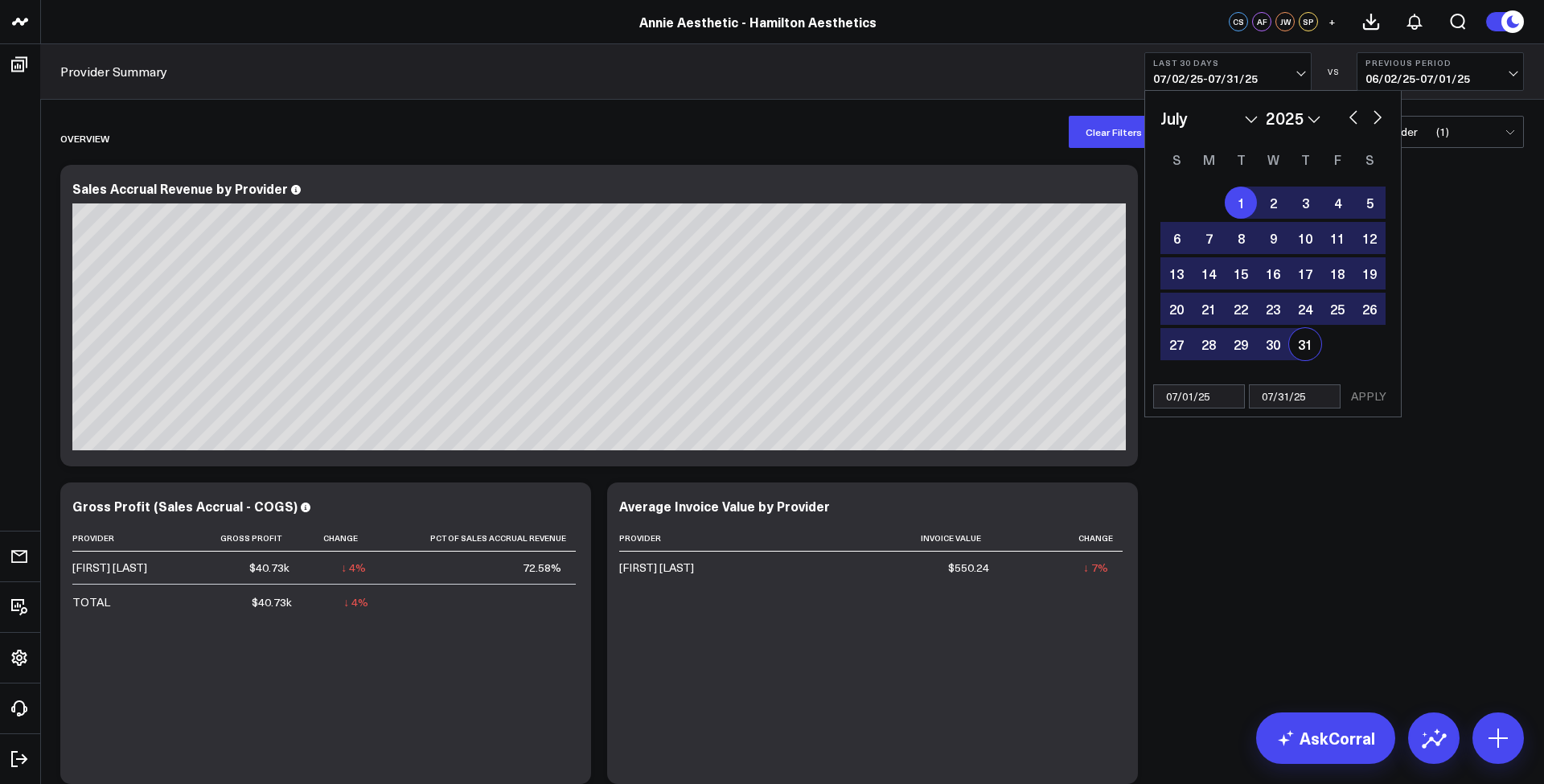 select on "6" 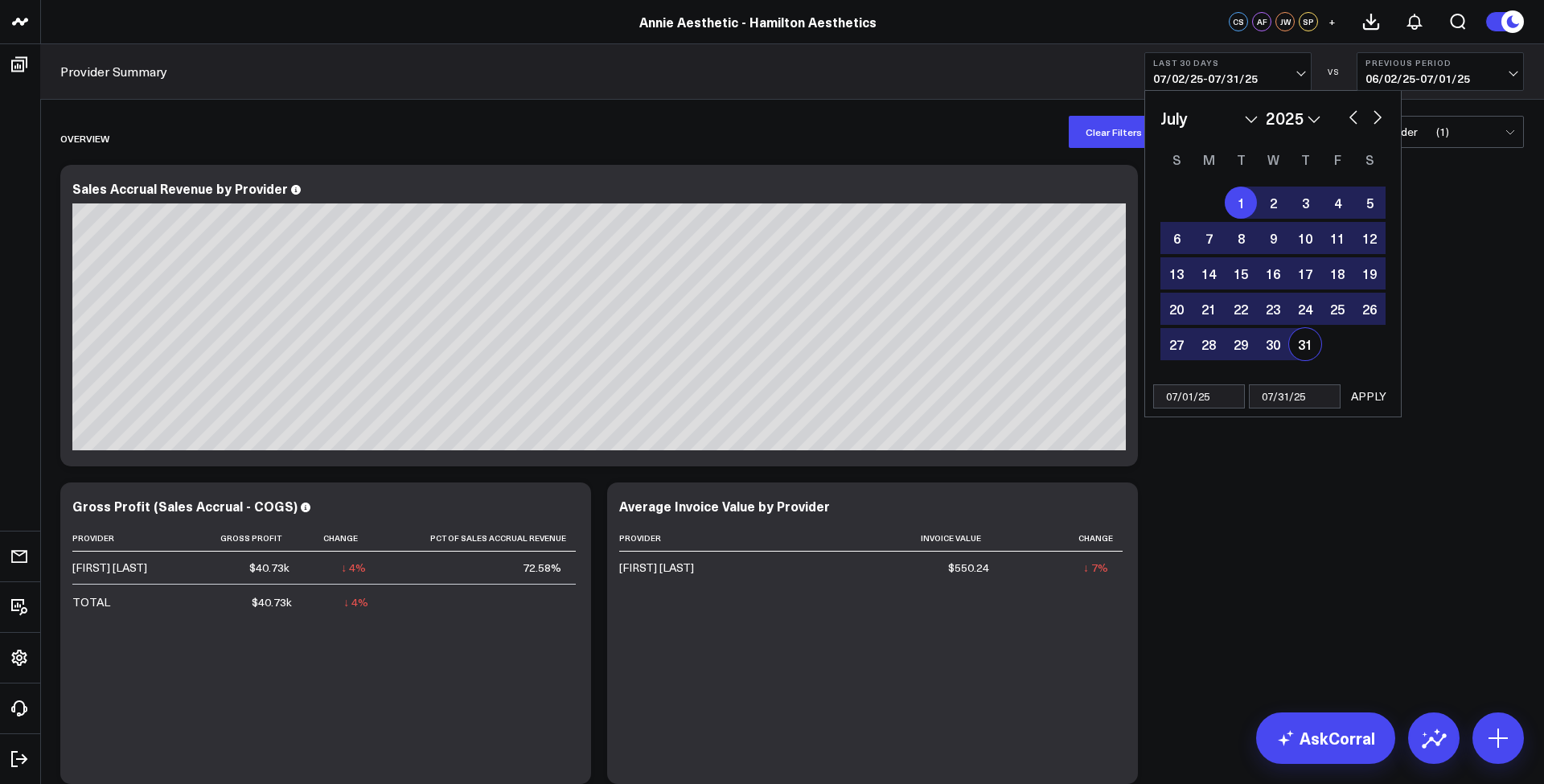 click on "APPLY" at bounding box center (1369, 396) 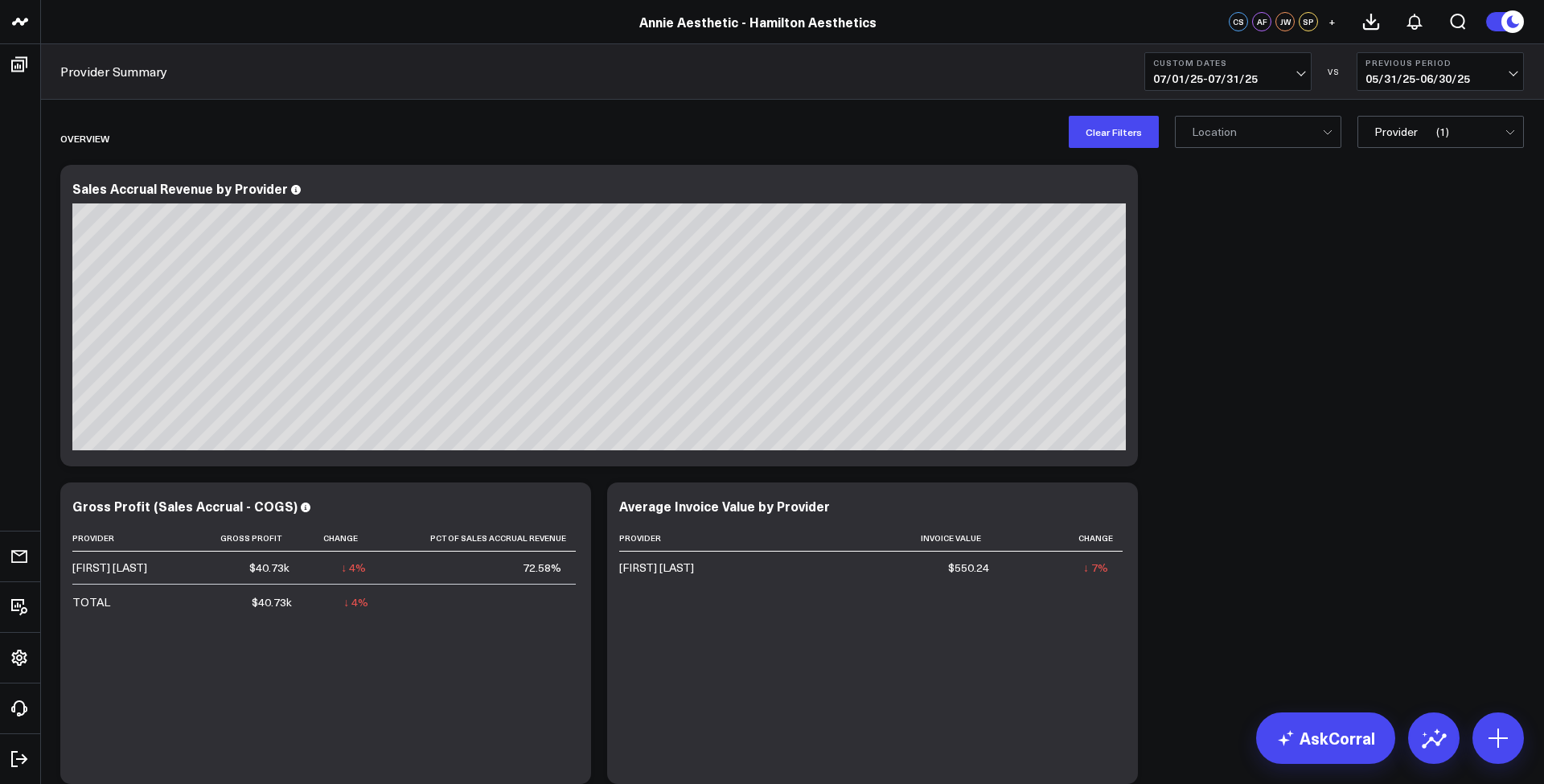 click on "Provider" at bounding box center [1396, 132] 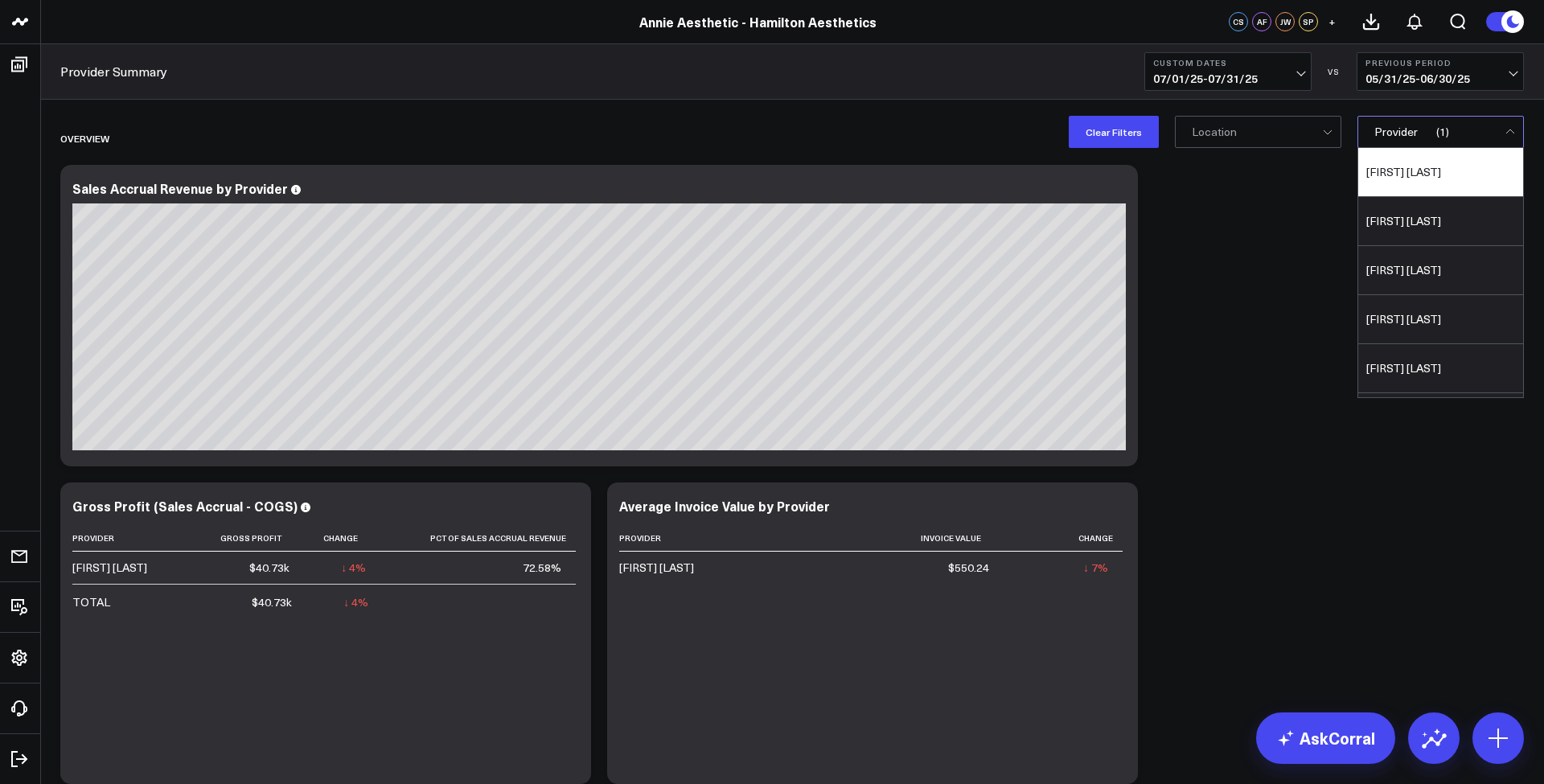 click on "Brenda Bizzak" at bounding box center (1440, 172) 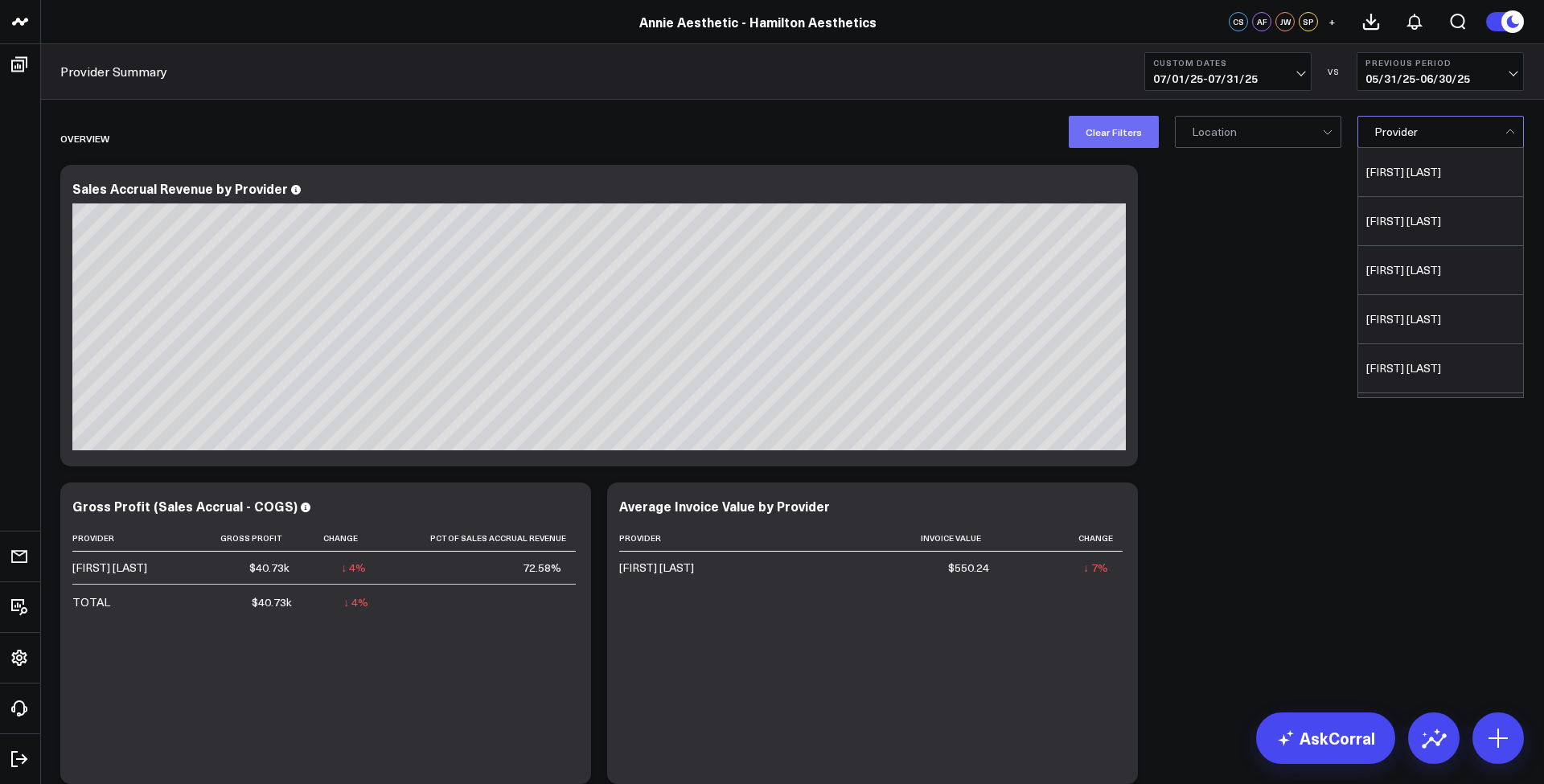 click on "Clear Filters" at bounding box center (1114, 132) 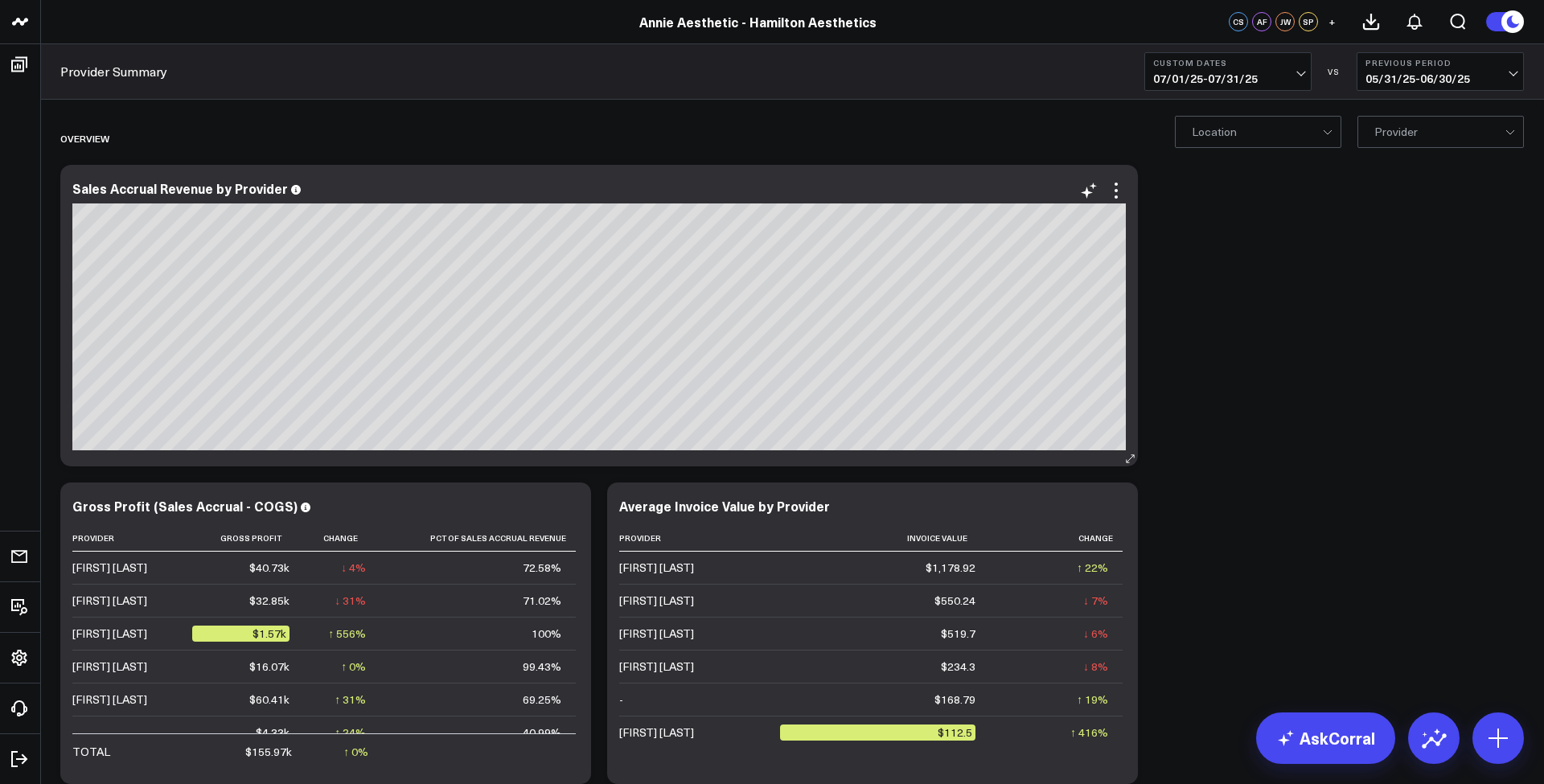 scroll, scrollTop: 0, scrollLeft: 0, axis: both 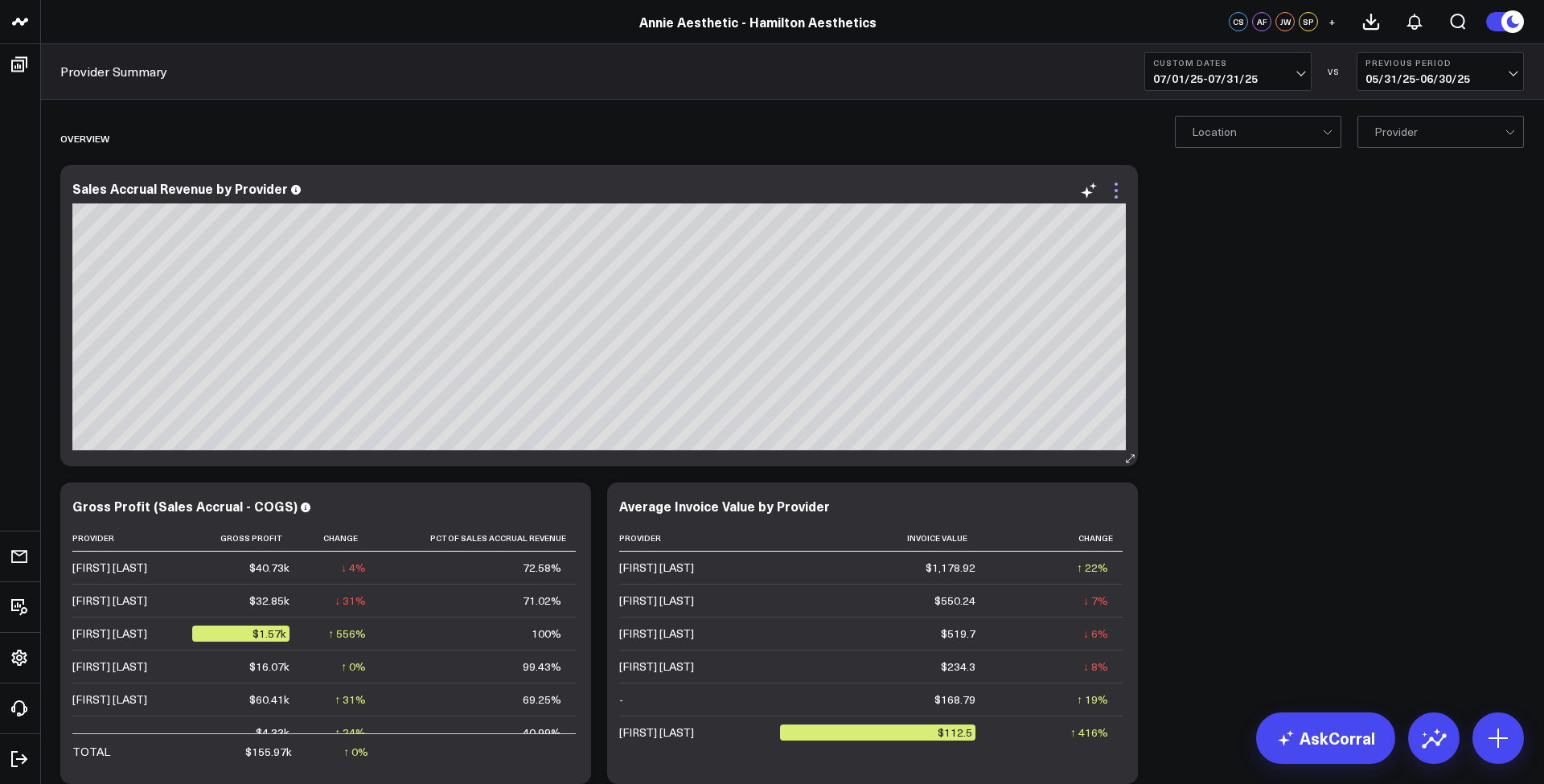 click 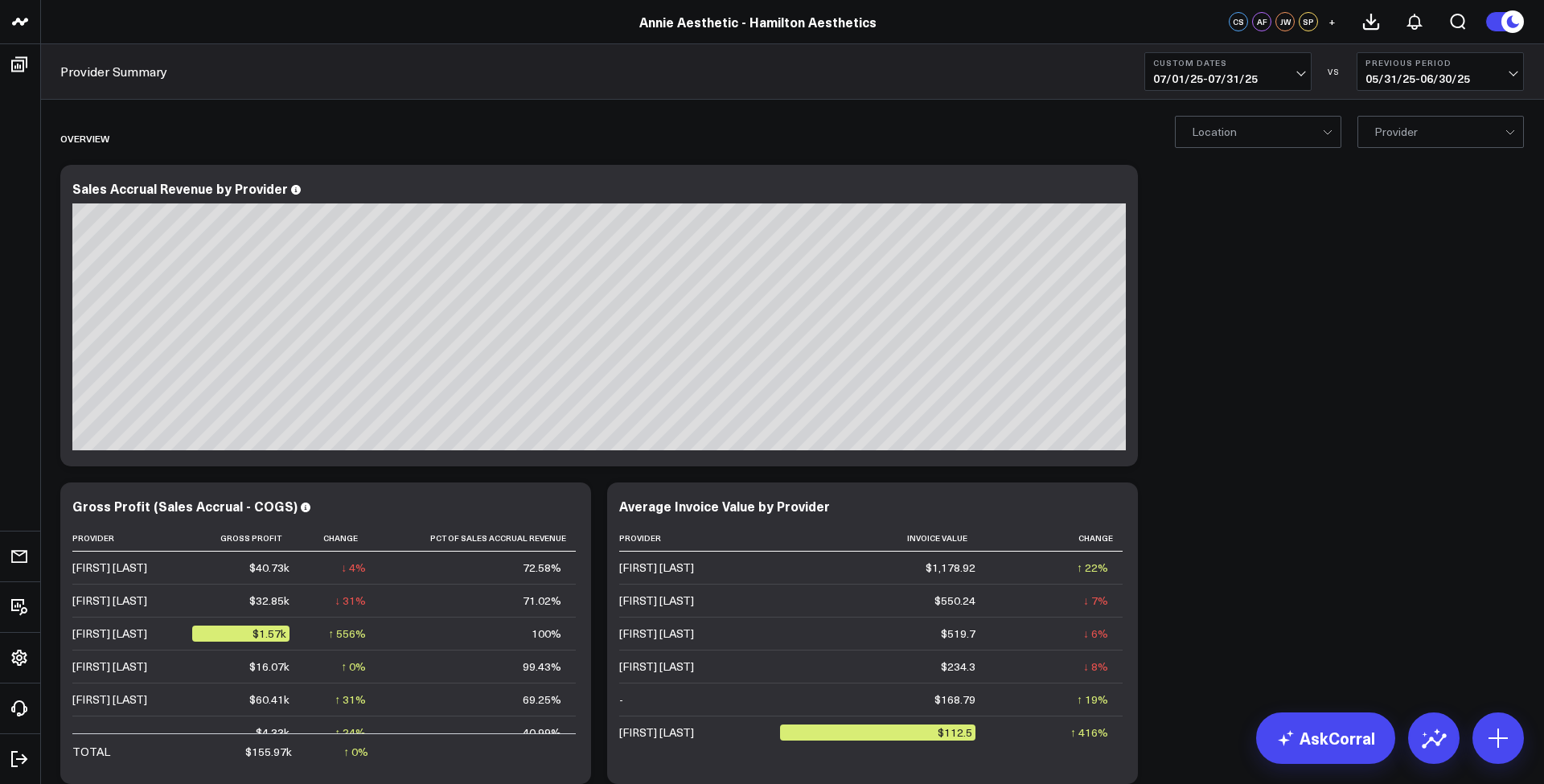 click on "Overview Modify via AI Copy link to widget Ask support Remove Create linked copy Manager Summary Provider Summary Duplicate to Manager Summary Provider Summary Move to Manager Summary Provider Summary Change chart to Fuel Gauge Fuel Gauge w/o Comparison Comparison Bar Static Number Line Chart for Date Comparison Bar Chart Bar Chart w/o Comparison Wide Bar Chart Wide Bar Chart w/o Comparison Donut Chart Donut Chart w/o Comparison Pie Chart Vertical Funnel Horizontal Funnel US Map US Map (Regional) Line Chart Clustered Column Chart Stacked Area Line Chart Scatterplot Stacked Column Chart Column vs Line Series Sunburst Heat Map Table Table w/ Date Columns Table w/o Comparison Comment Export PNG Edit Widget Sales Accrual Revenue by Provider So sorry. The query returned no results. Ask a Data Analyst Modify via AI Copy link to widget Ask support Remove Create linked copy Manager Summary Provider Summary Duplicate to Manager Summary Provider Summary Move to Manager Summary Provider Summary Change chart to Bar Chart" at bounding box center [792, 2108] 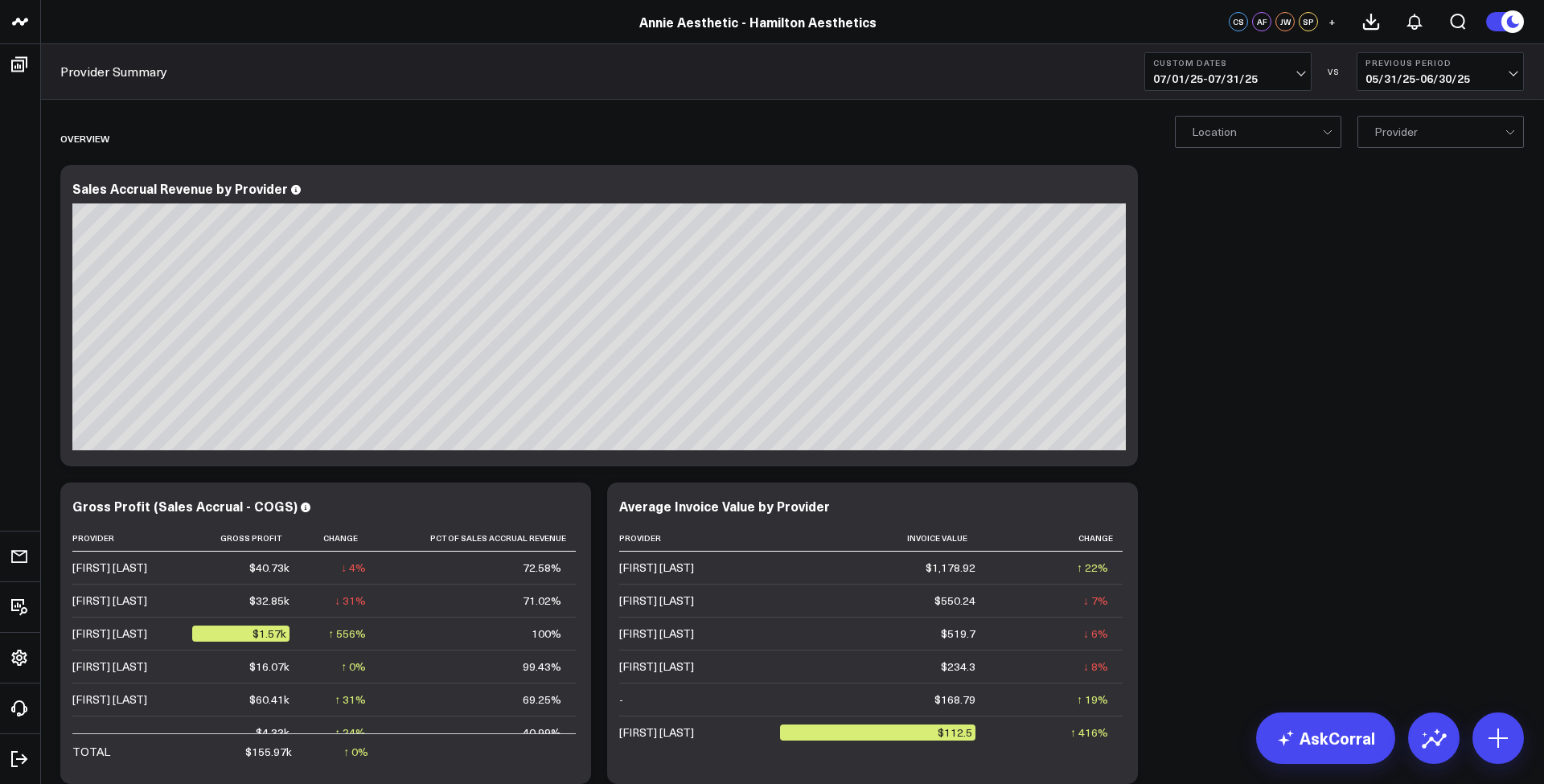 scroll, scrollTop: 0, scrollLeft: 0, axis: both 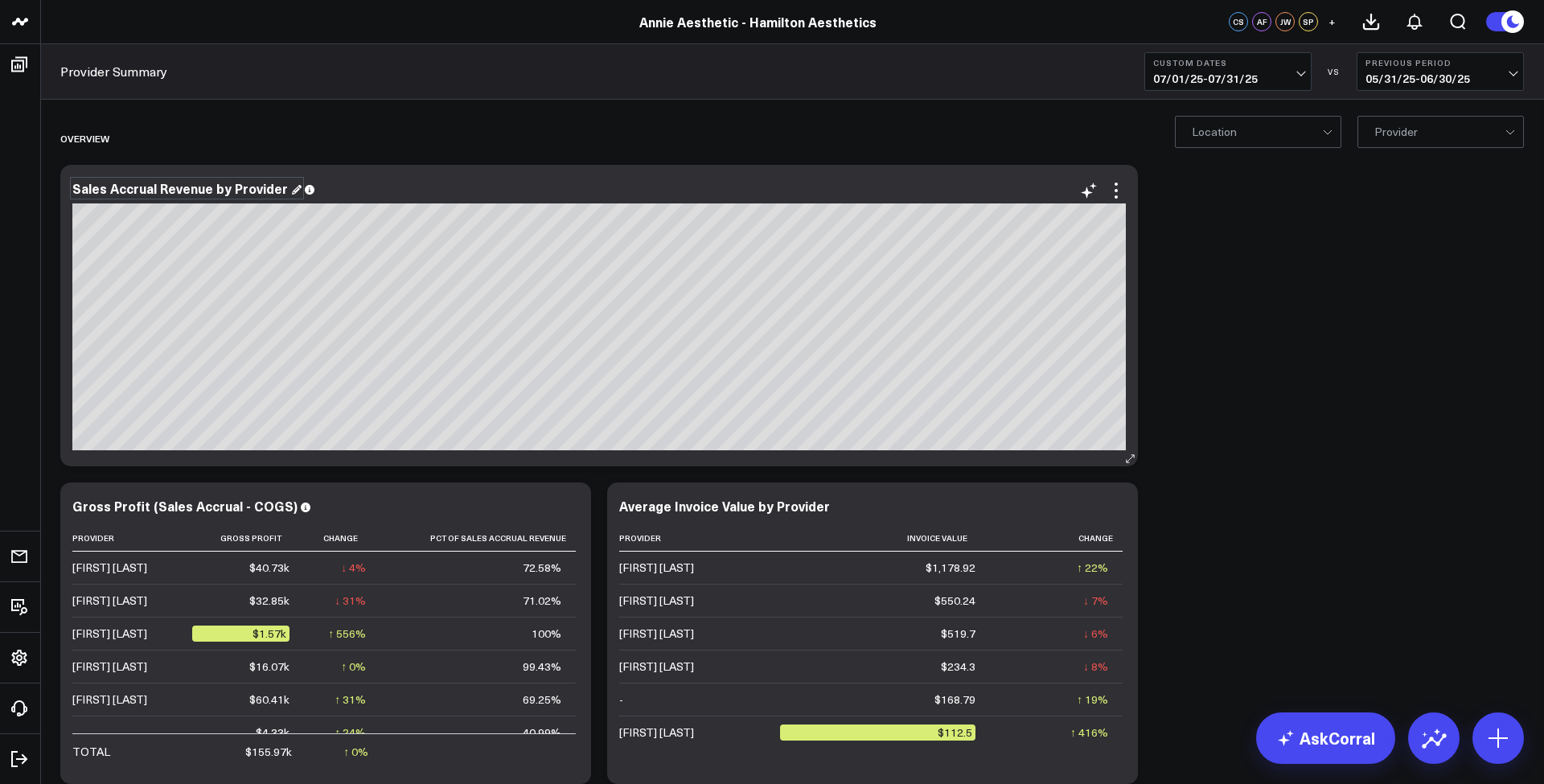 click on "Sales Accrual Revenue by Provider" at bounding box center [187, 188] 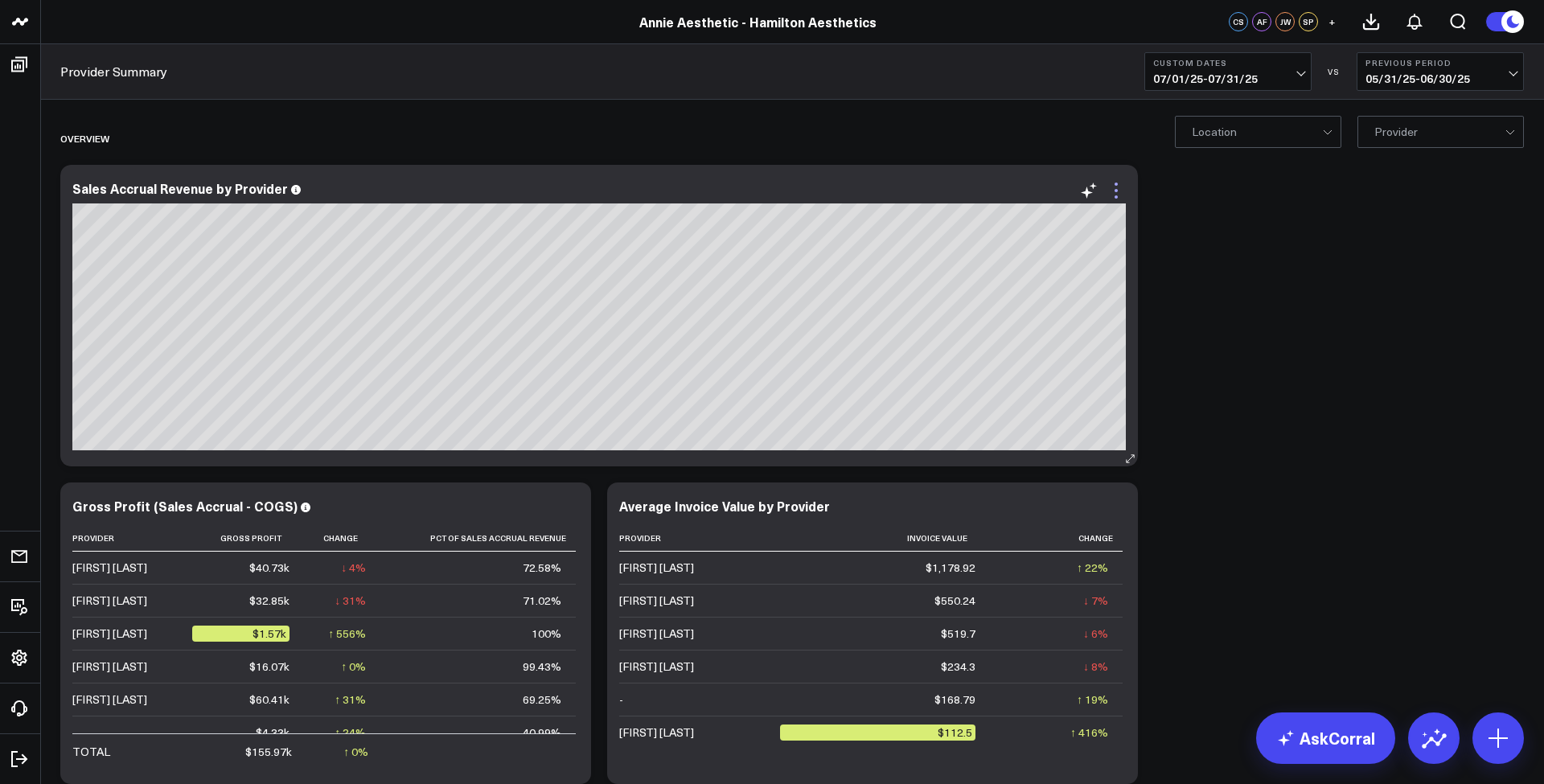 click 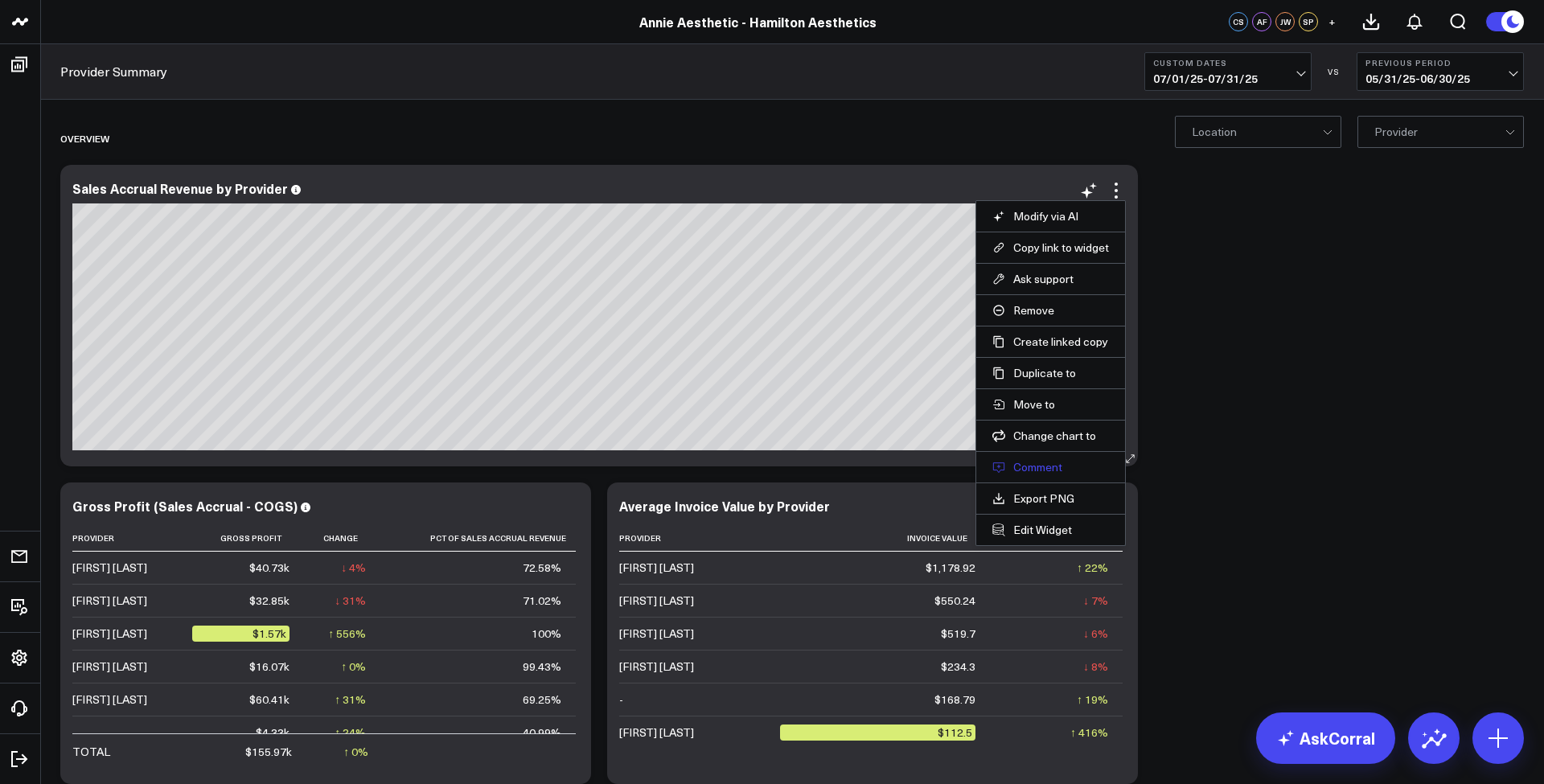 click on "Comment" at bounding box center (1050, 467) 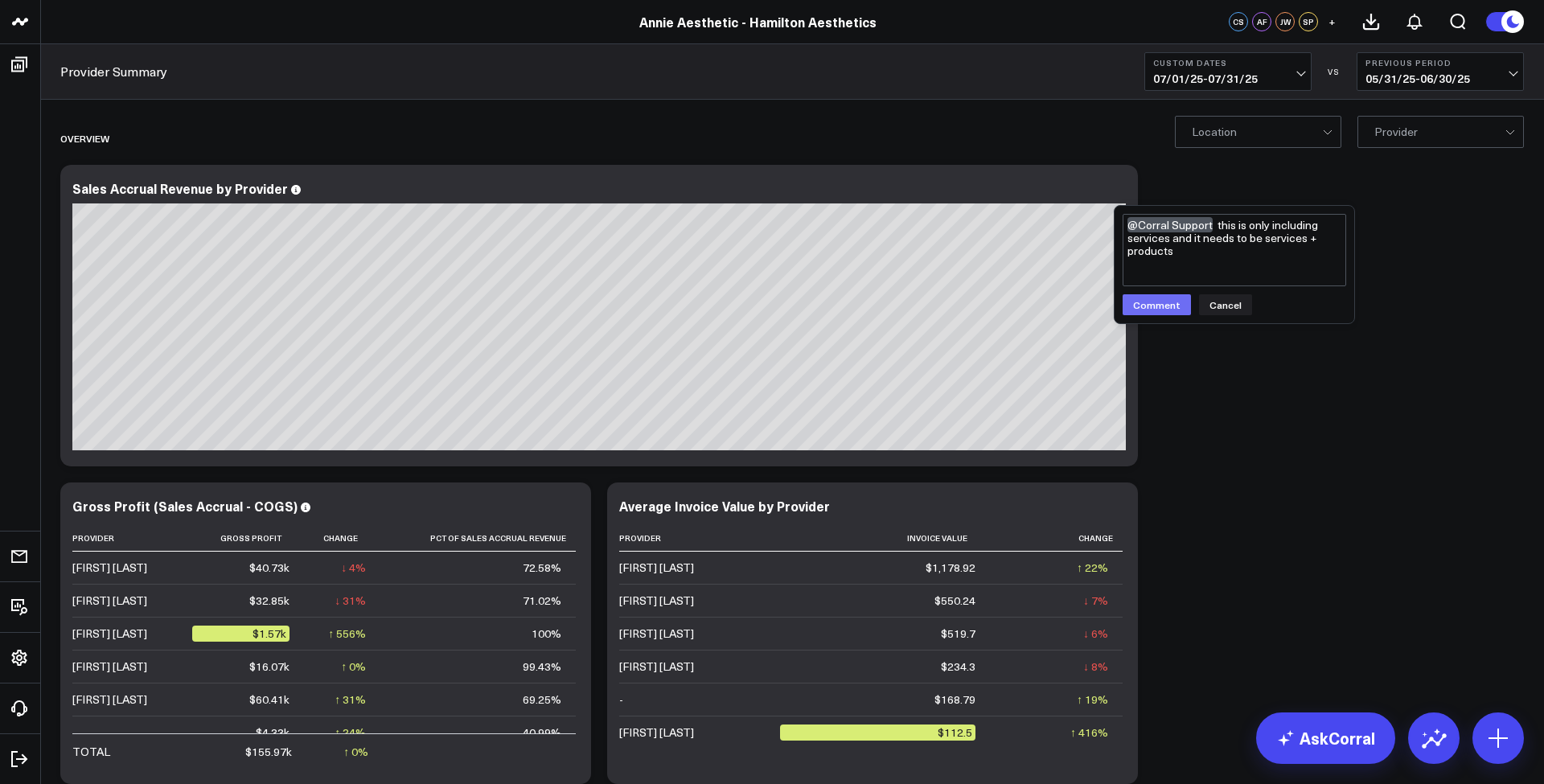 type on "@Corral Support  this is only including services and it needs to be services + products" 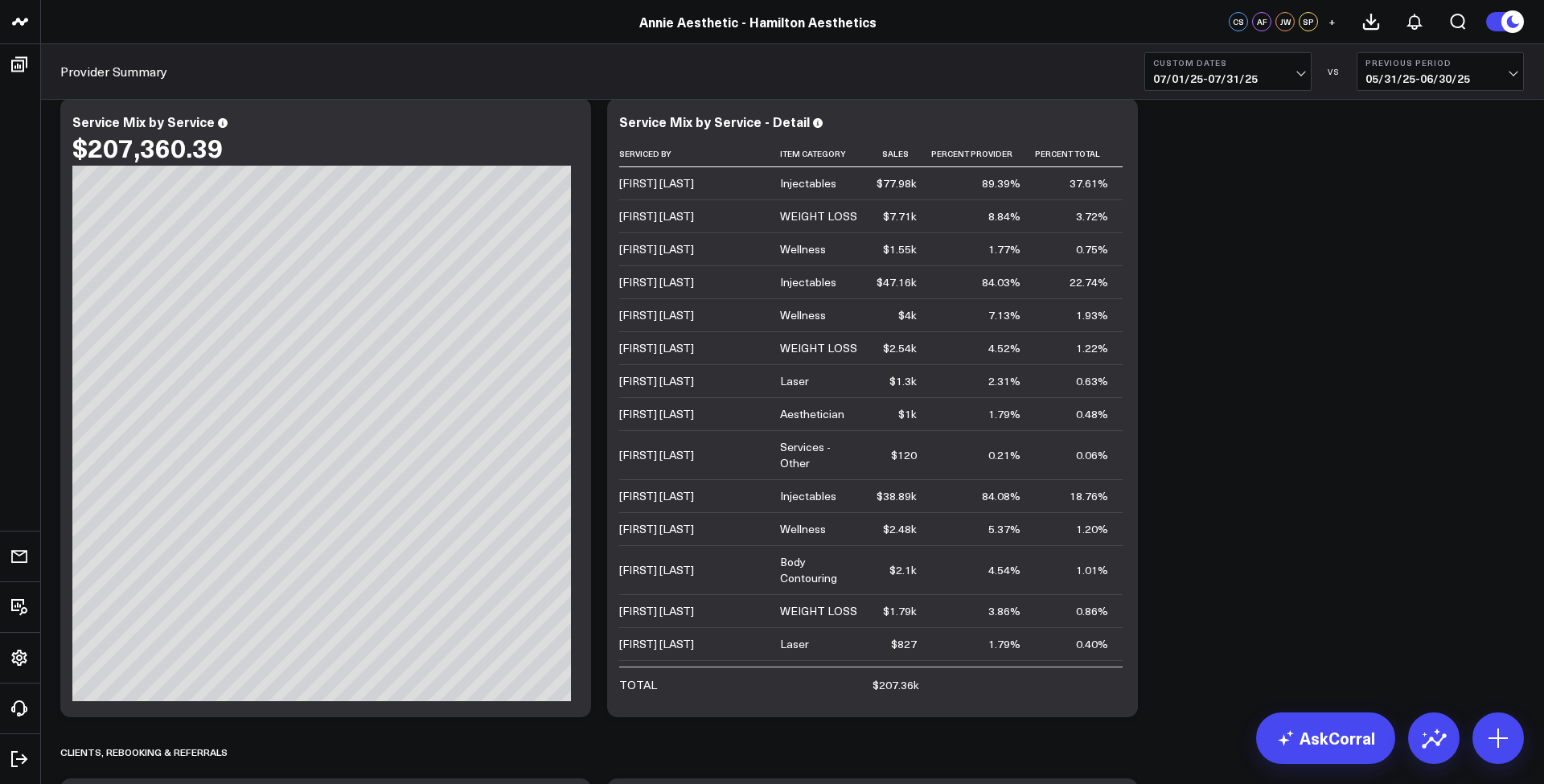 scroll, scrollTop: 1381, scrollLeft: 0, axis: vertical 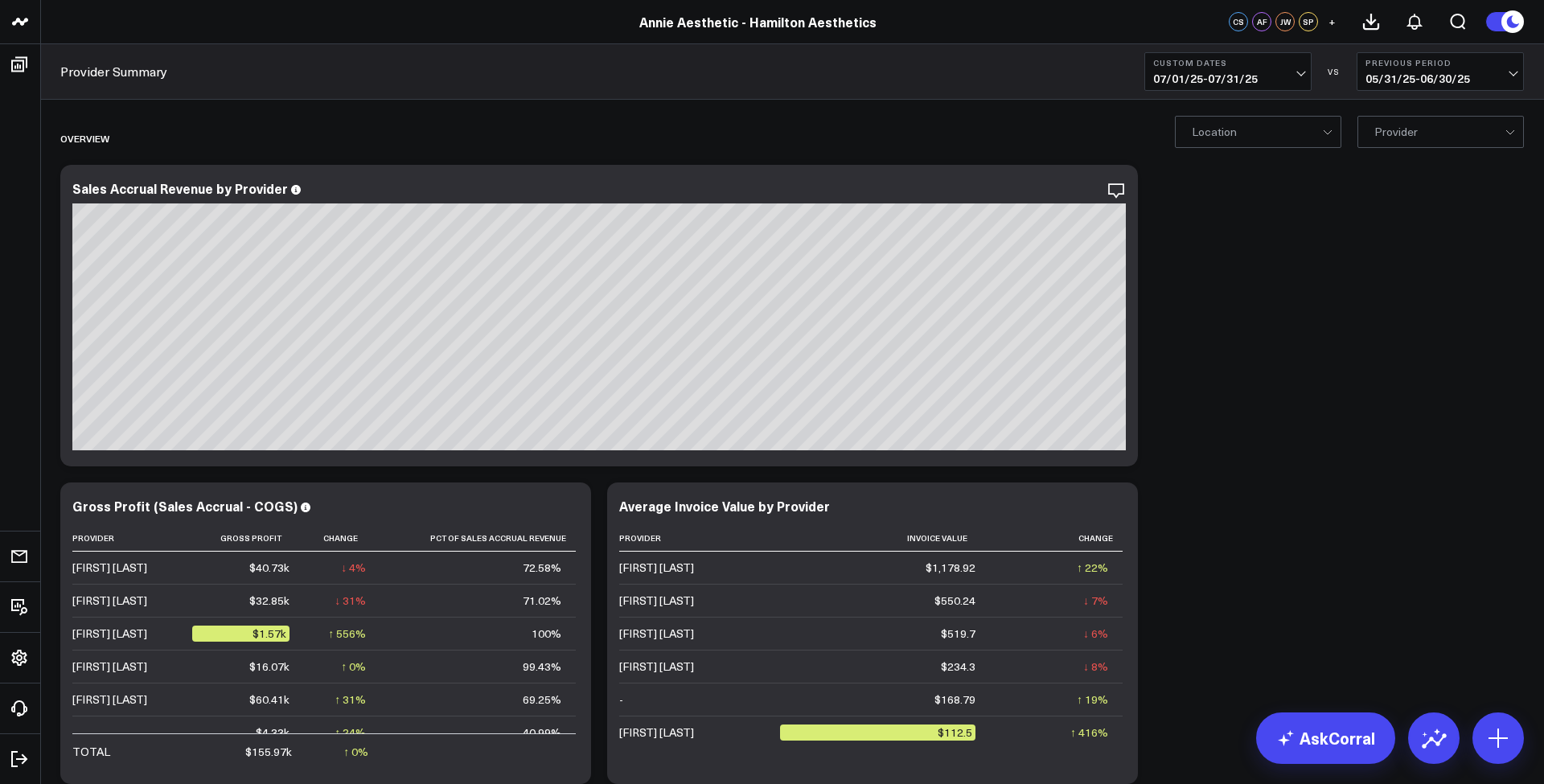 click on "0 Provider" at bounding box center [1440, 132] 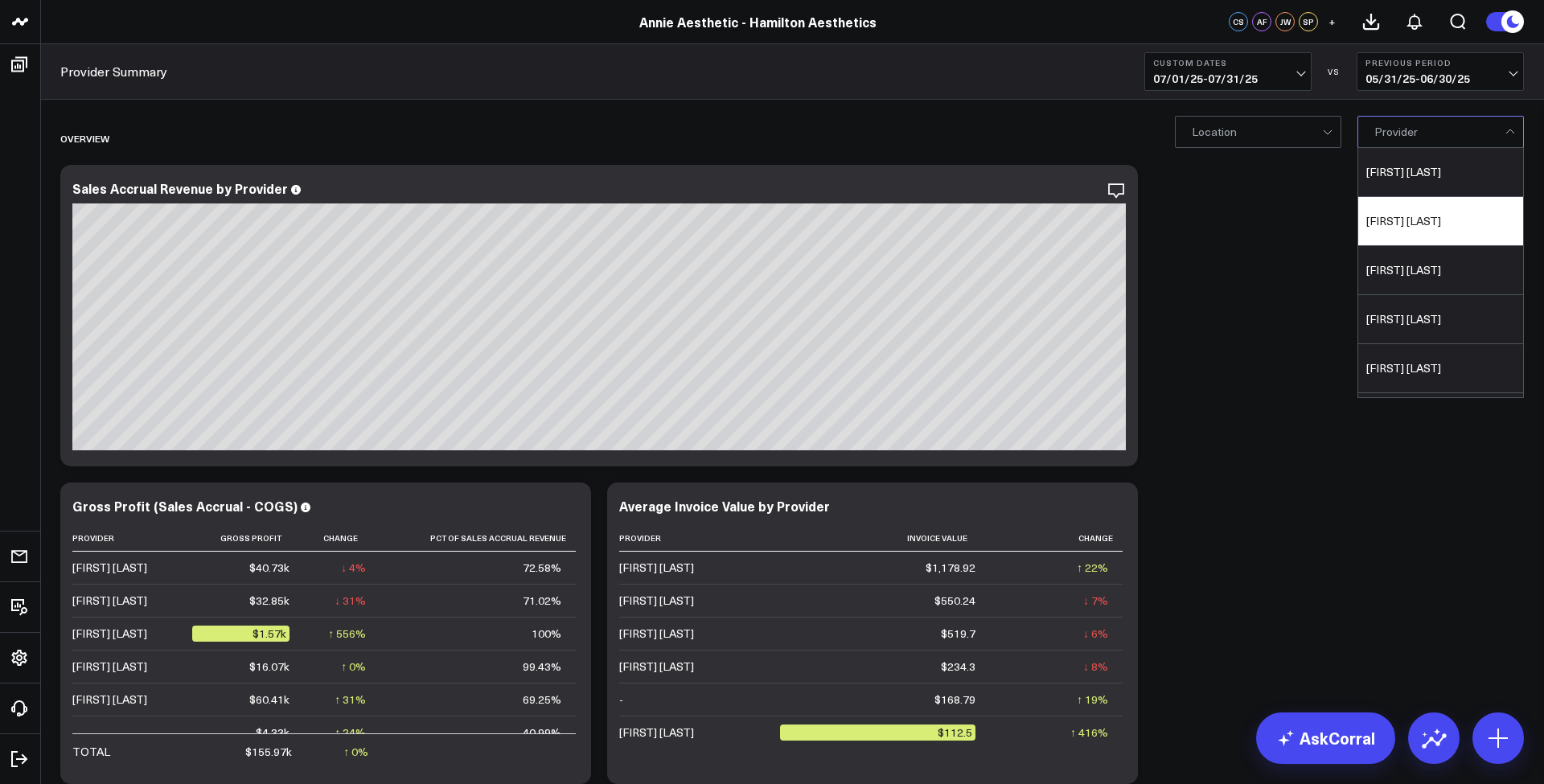 click on "Glenda Grady" at bounding box center (1440, 221) 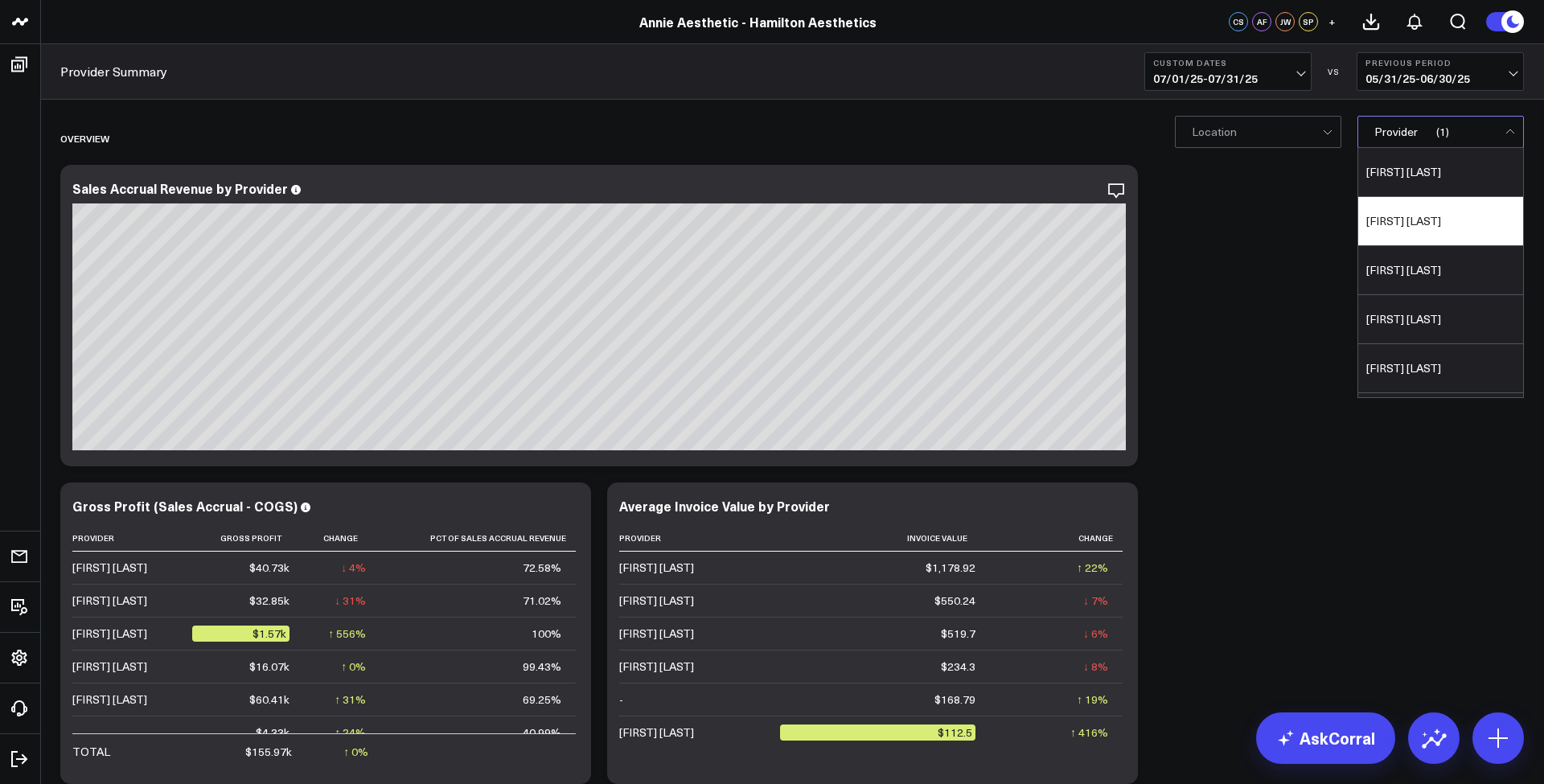 click on "Glenda Grady" at bounding box center (1440, 221) 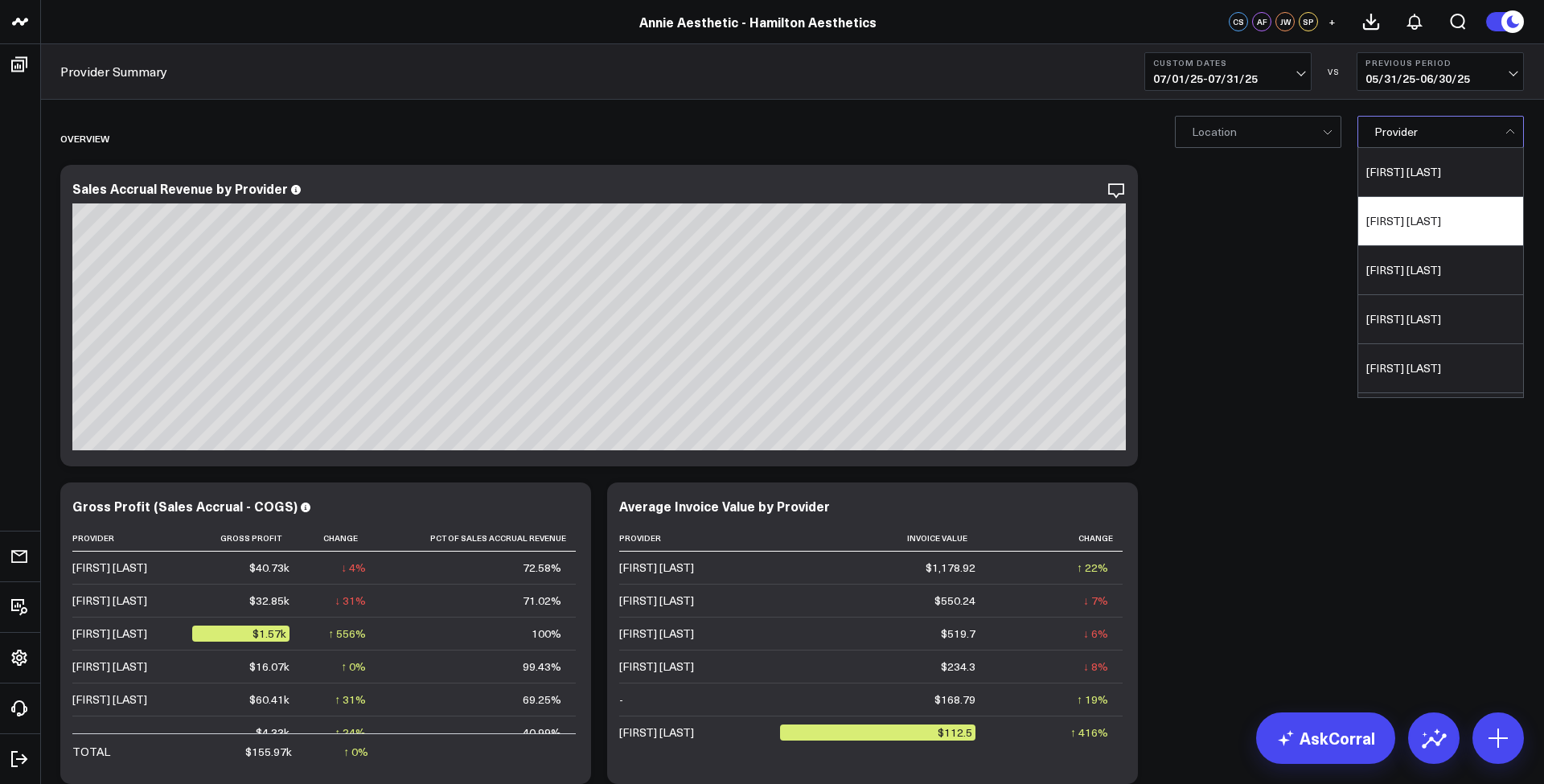 click on "Glenda Grady" at bounding box center [1440, 221] 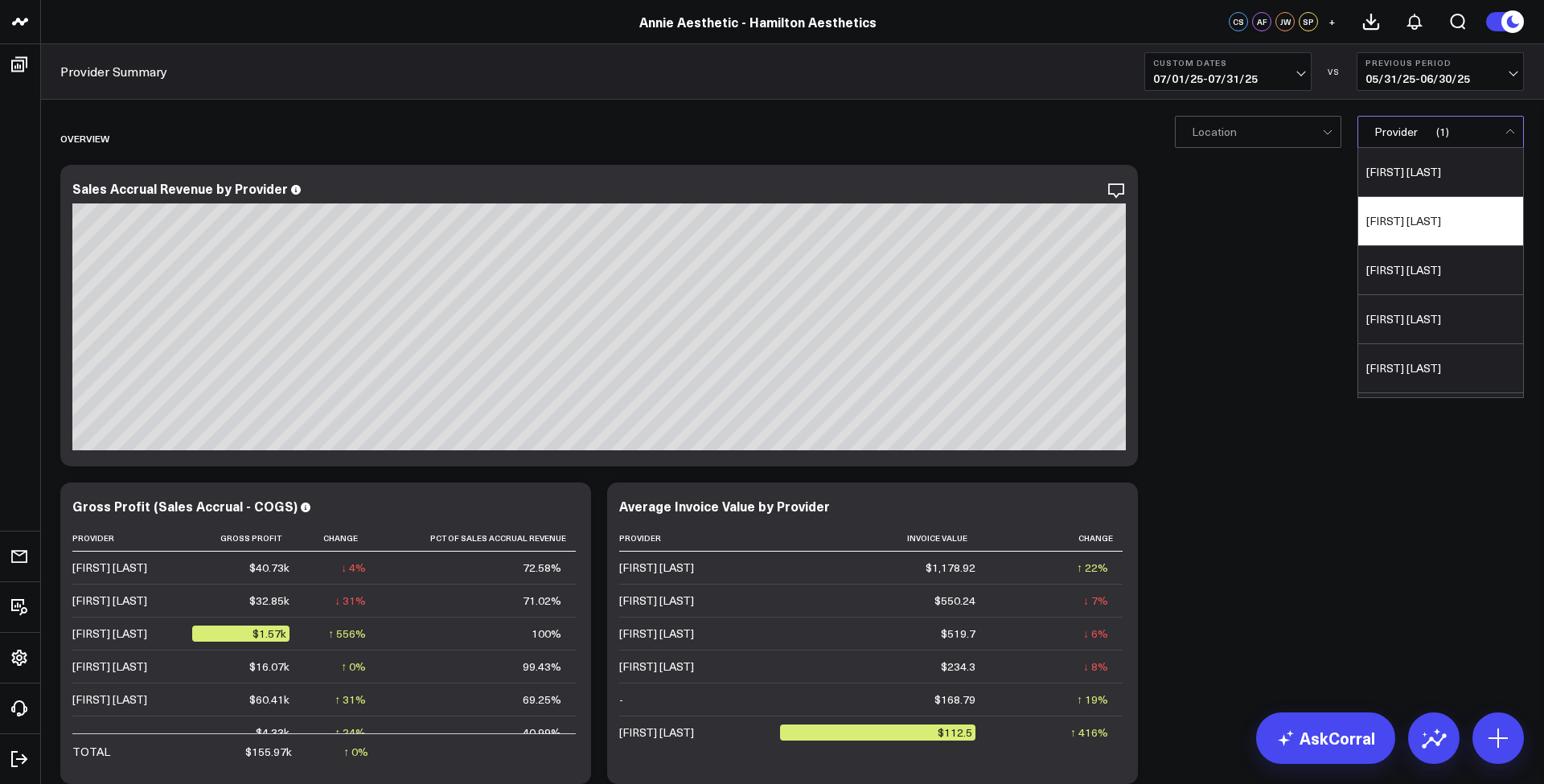 click on "Overview Modify via AI Copy link to widget Ask support Remove Create linked copy Manager Summary Provider Summary Duplicate to Manager Summary Provider Summary Move to Manager Summary Provider Summary Change chart to Fuel Gauge Fuel Gauge w/o Comparison Comparison Bar Static Number Line Chart for Date Comparison Bar Chart Bar Chart w/o Comparison Wide Bar Chart Wide Bar Chart w/o Comparison Donut Chart Donut Chart w/o Comparison Pie Chart Vertical Funnel Horizontal Funnel US Map US Map (Regional) Line Chart Clustered Column Chart Stacked Area Line Chart Scatterplot Stacked Column Chart Column vs Line Series Sunburst Heat Map Table Table w/ Date Columns Table w/o Comparison Comment Export PNG Edit Widget Sales Accrual Revenue by Provider So sorry. The query returned no results. Ask a Data Analyst Modify via AI Copy link to widget Ask support Remove Create linked copy Manager Summary Provider Summary Duplicate to Manager Summary Provider Summary Move to Manager Summary Provider Summary Change chart to Bar Chart" at bounding box center [792, 2108] 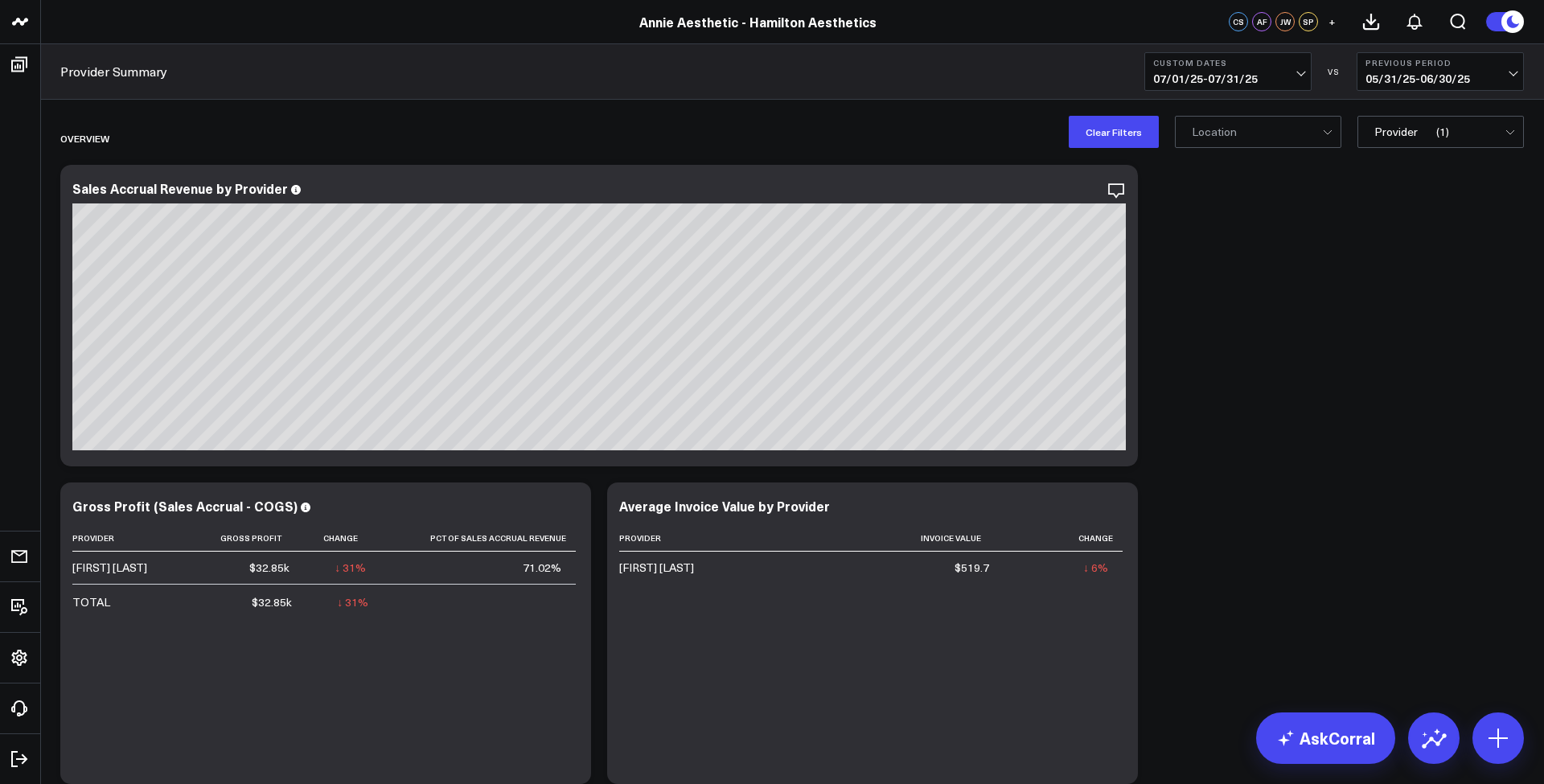 scroll, scrollTop: 0, scrollLeft: 0, axis: both 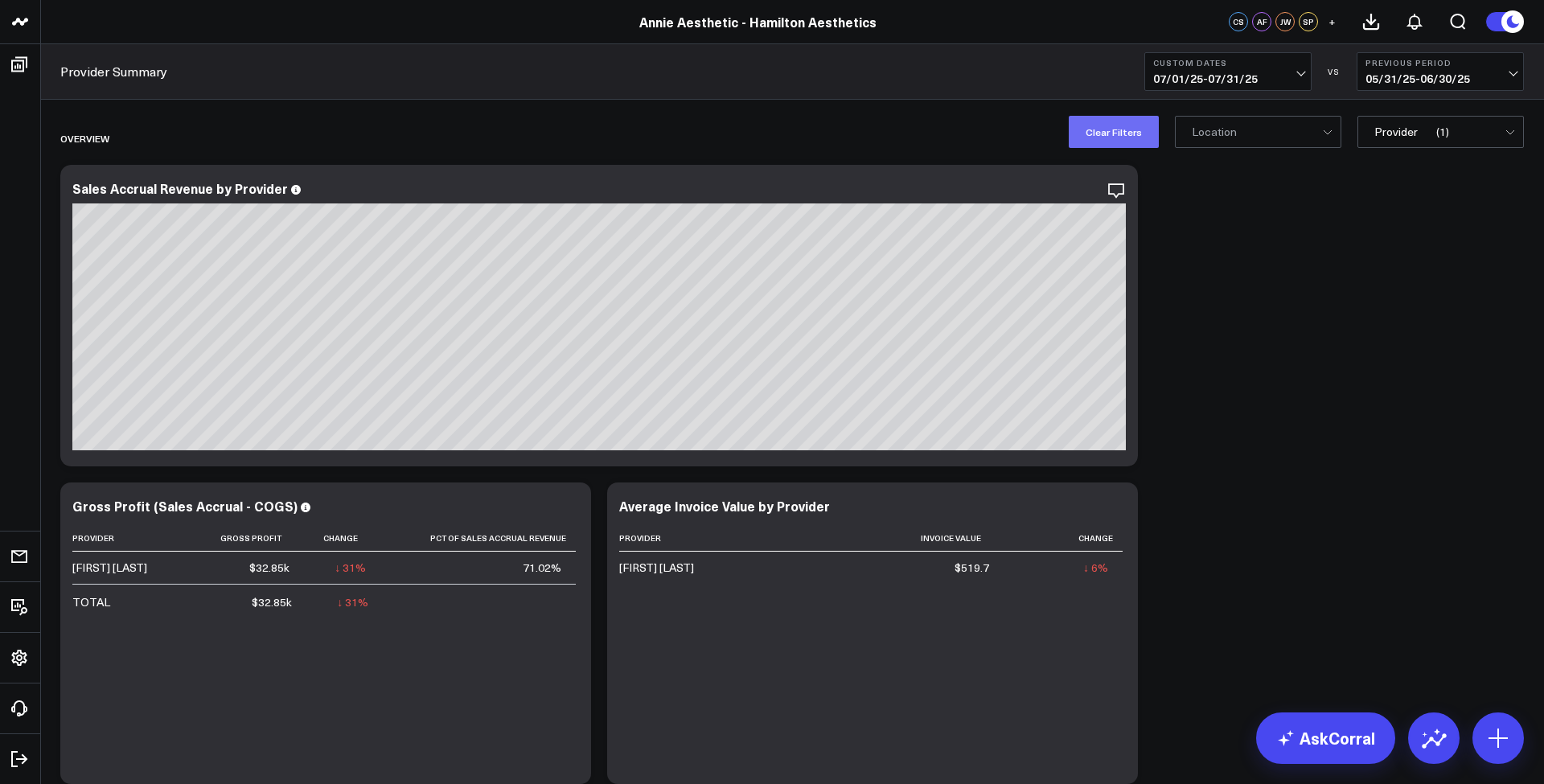 click on "Clear Filters" at bounding box center [1114, 132] 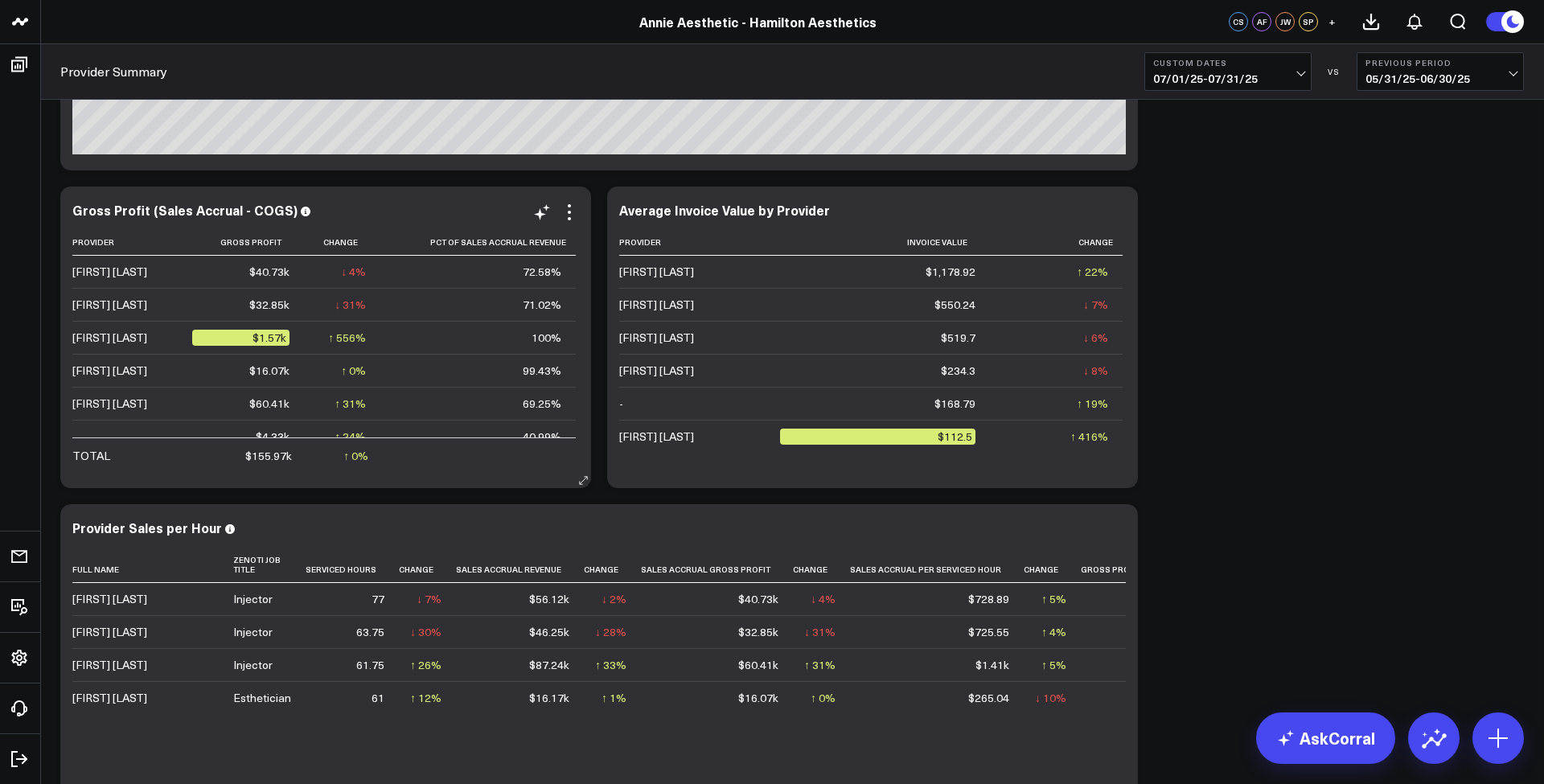 scroll, scrollTop: 224, scrollLeft: 0, axis: vertical 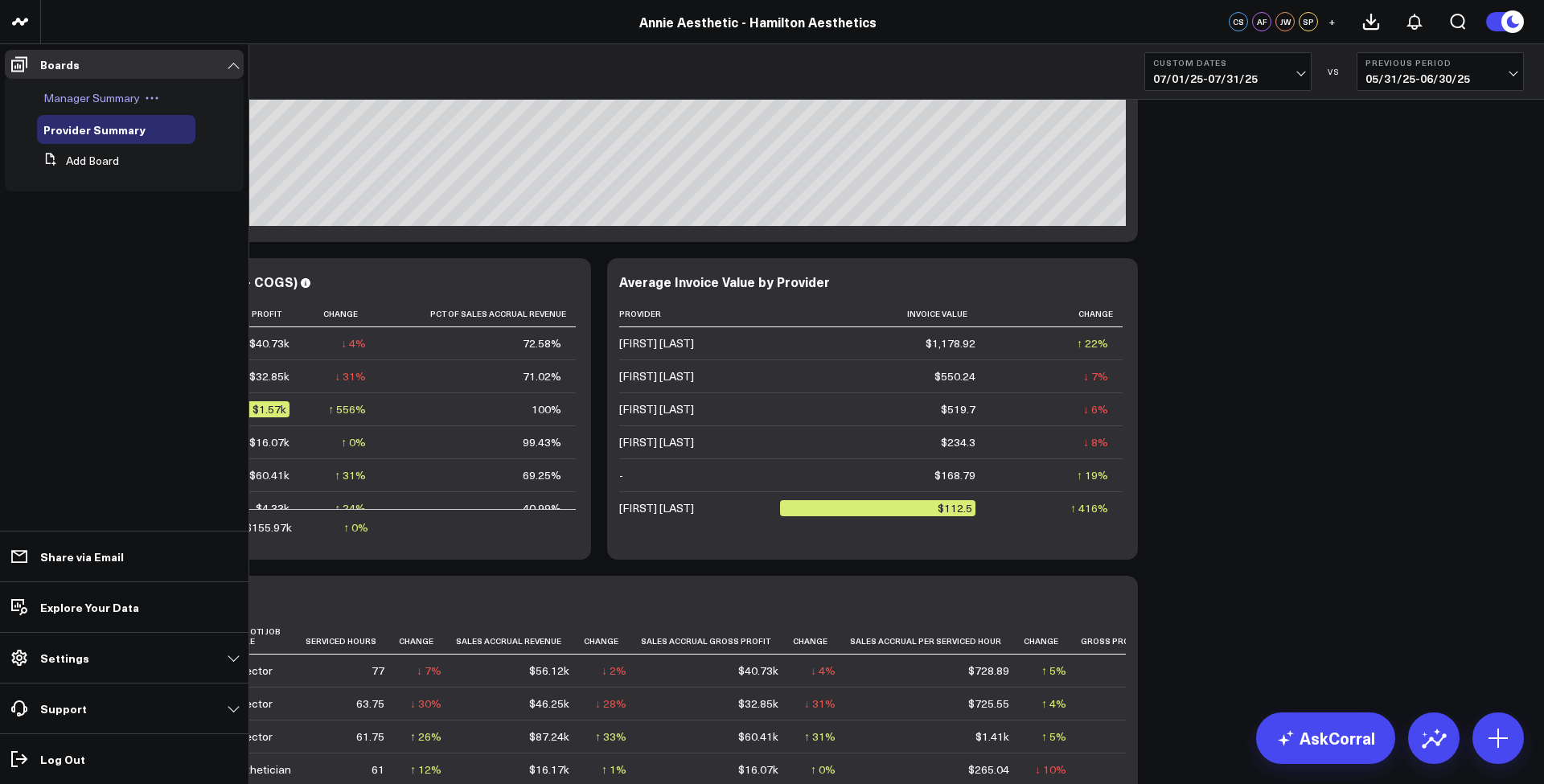 click on "Manager Summary" at bounding box center [92, 97] 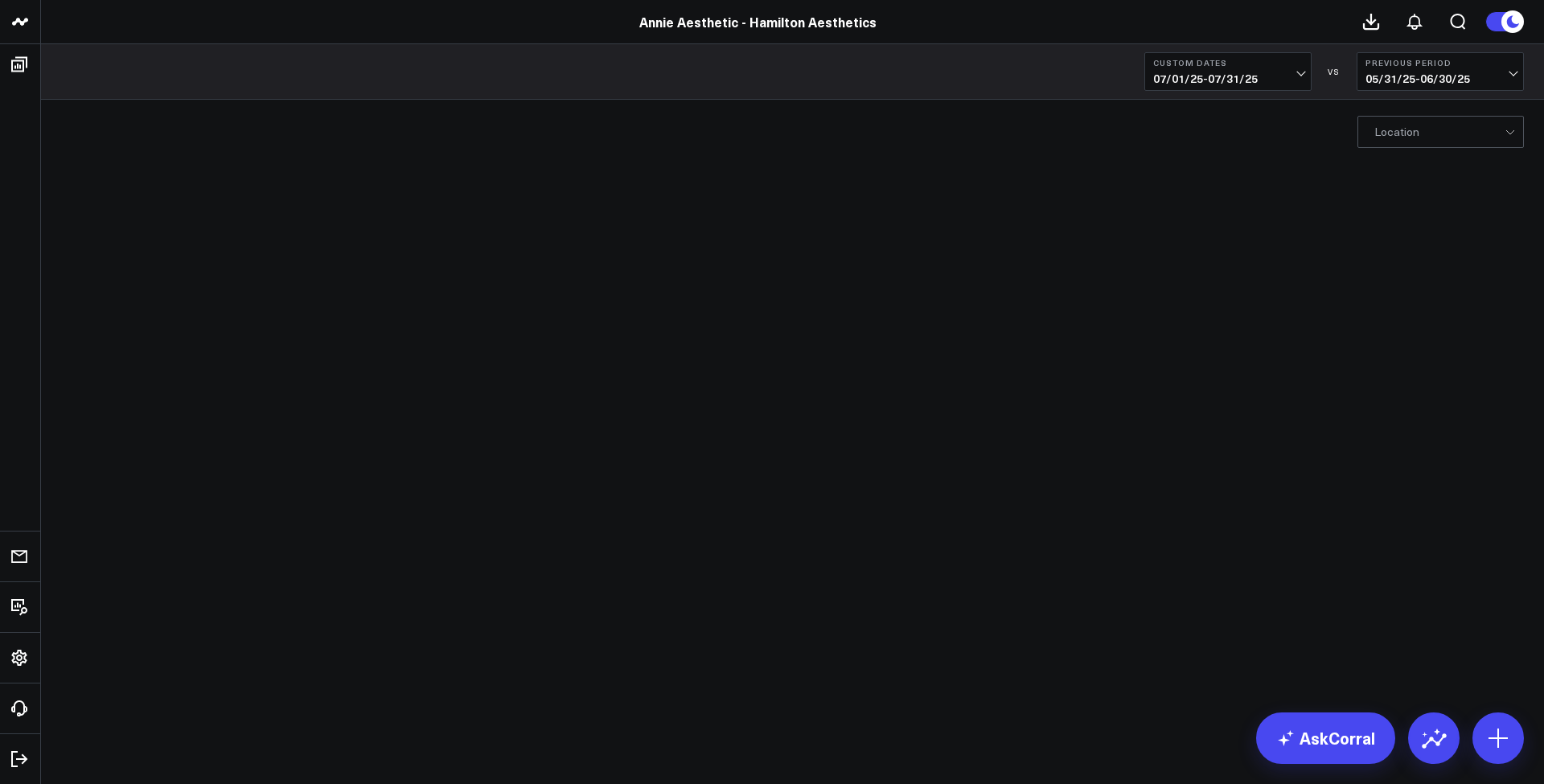 scroll, scrollTop: 0, scrollLeft: 0, axis: both 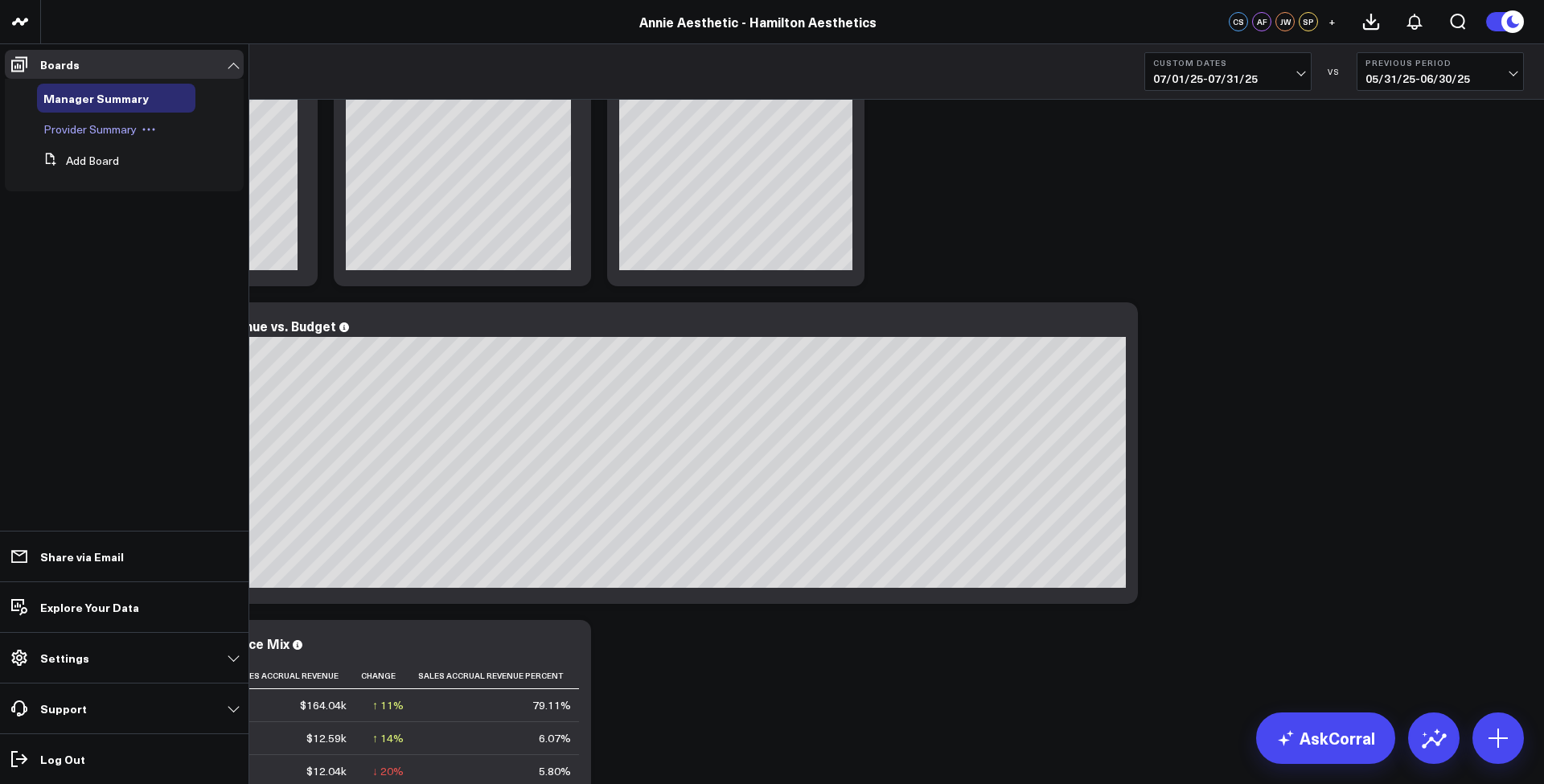 click on "Provider Summary" at bounding box center [90, 129] 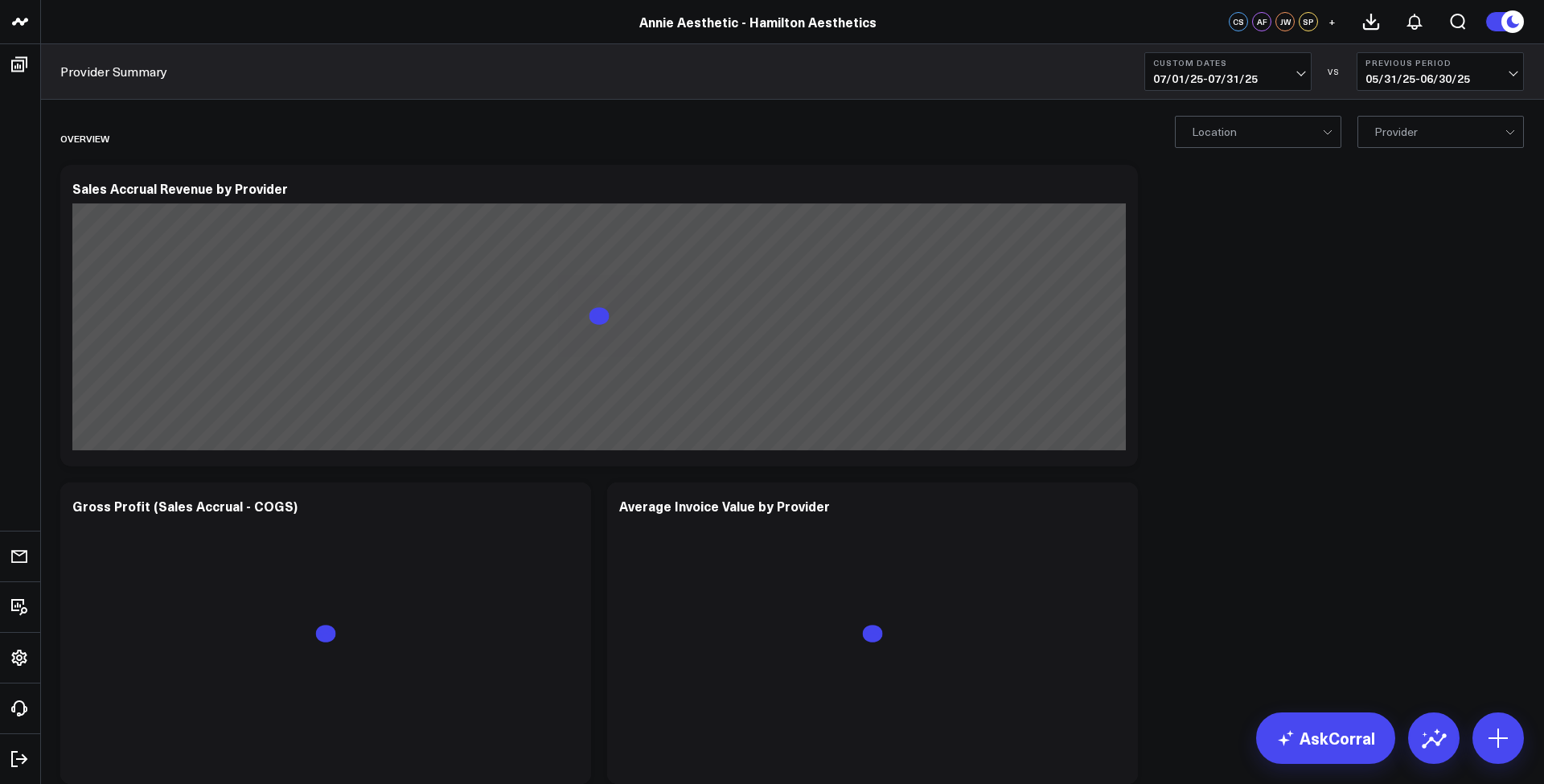 scroll, scrollTop: 0, scrollLeft: 0, axis: both 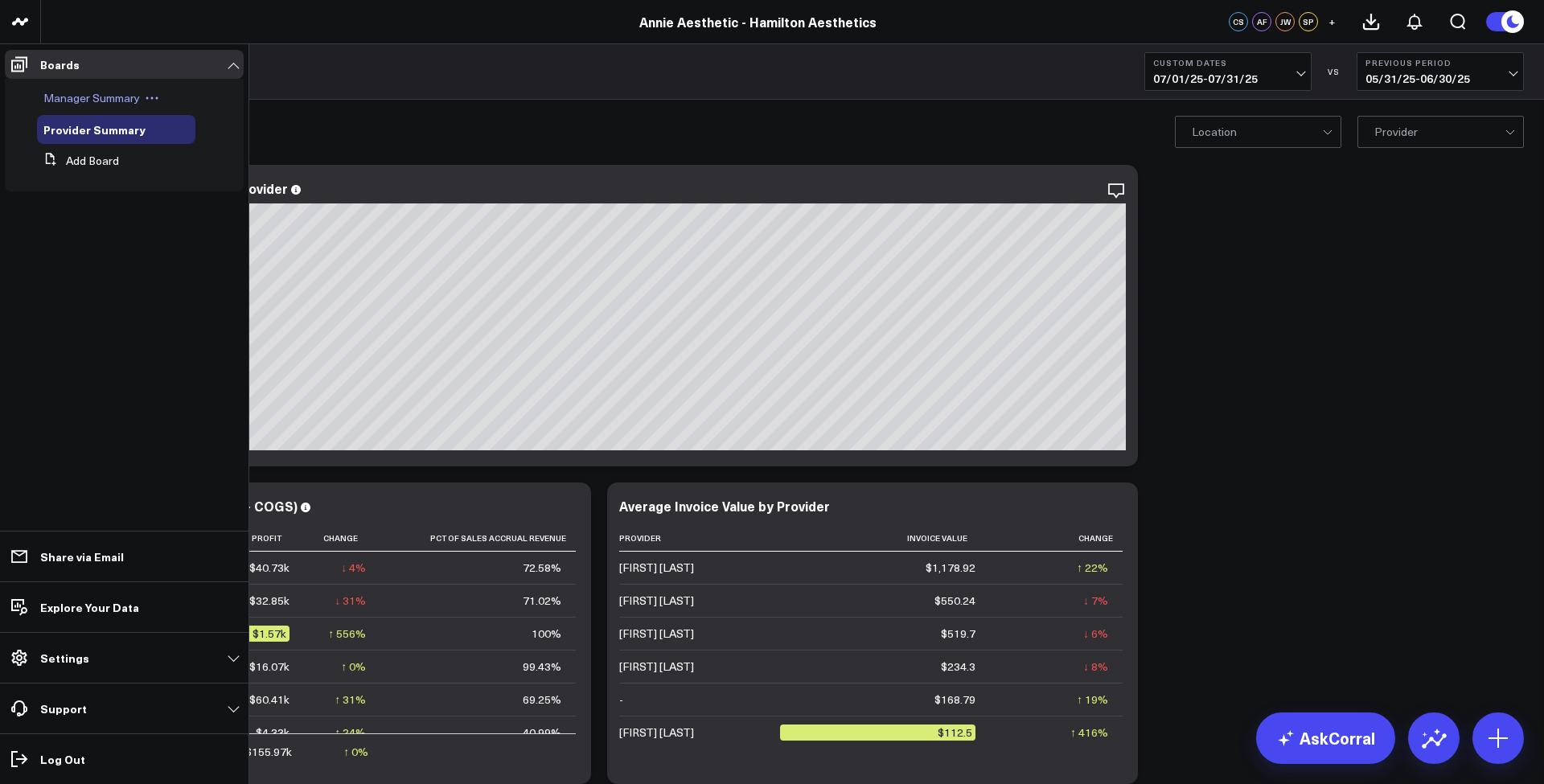 click on "Manager Summary" at bounding box center [92, 97] 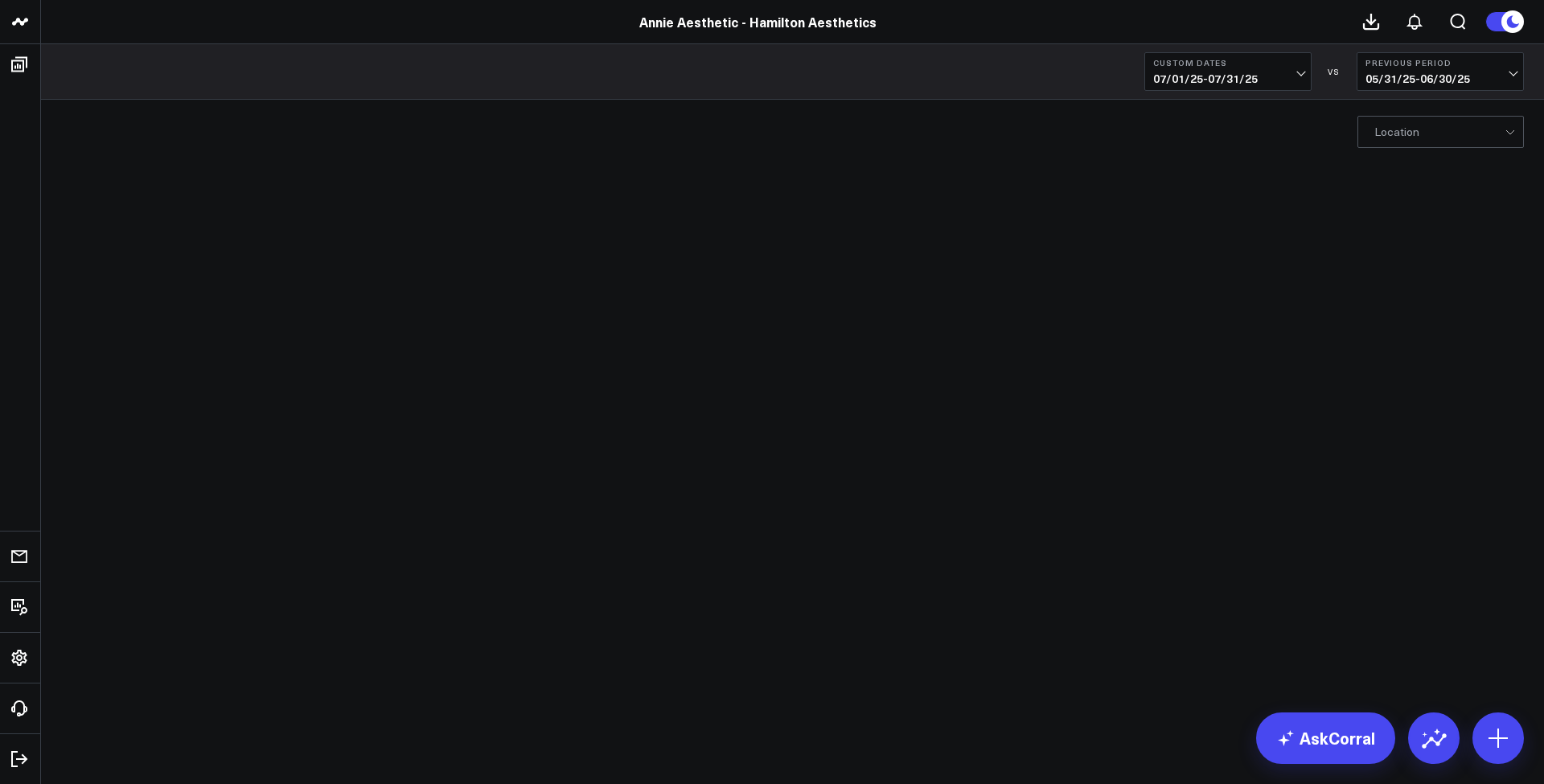 scroll, scrollTop: 0, scrollLeft: 0, axis: both 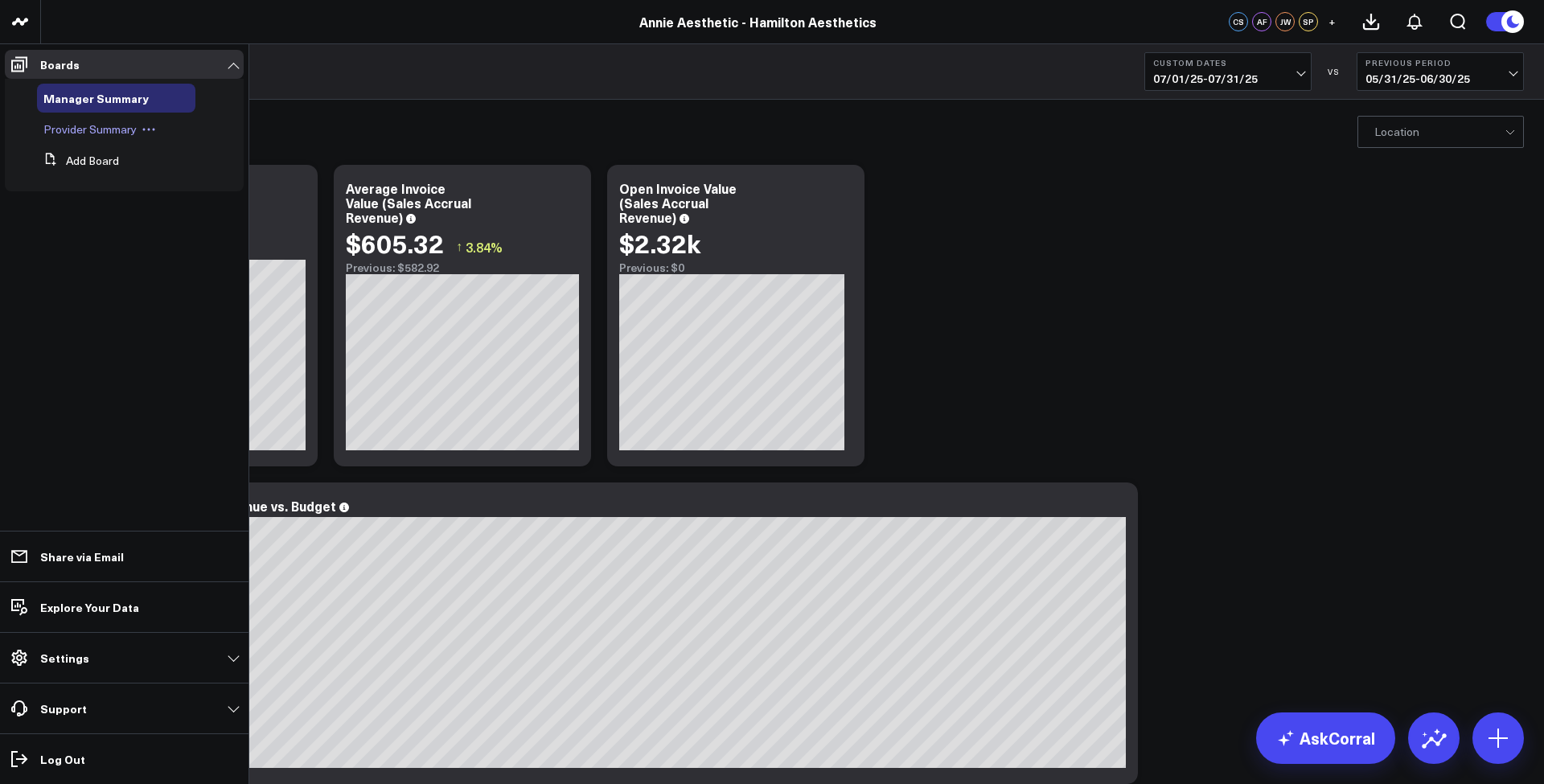click on "Provider Summary" at bounding box center (90, 129) 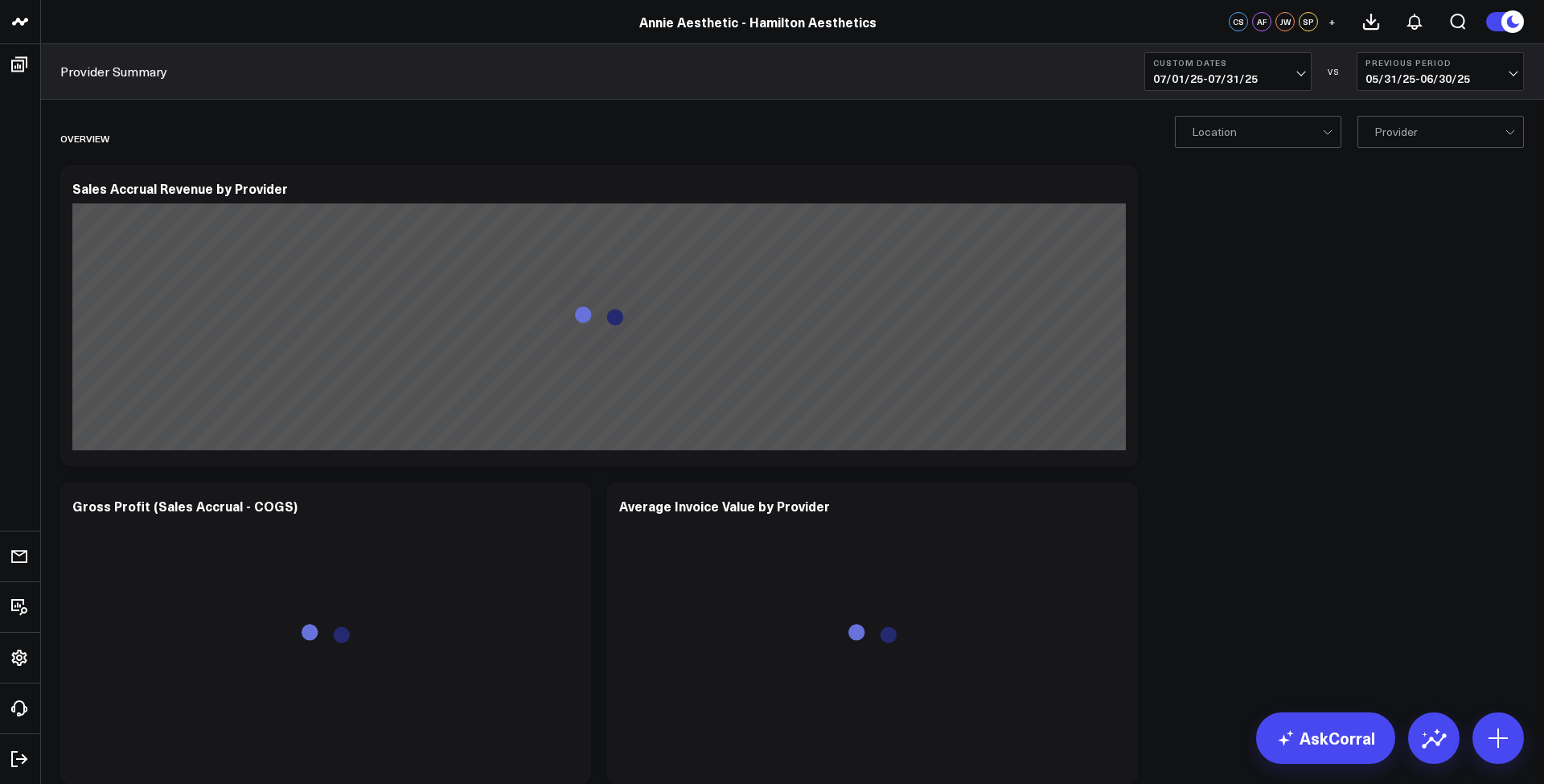 scroll, scrollTop: 0, scrollLeft: 0, axis: both 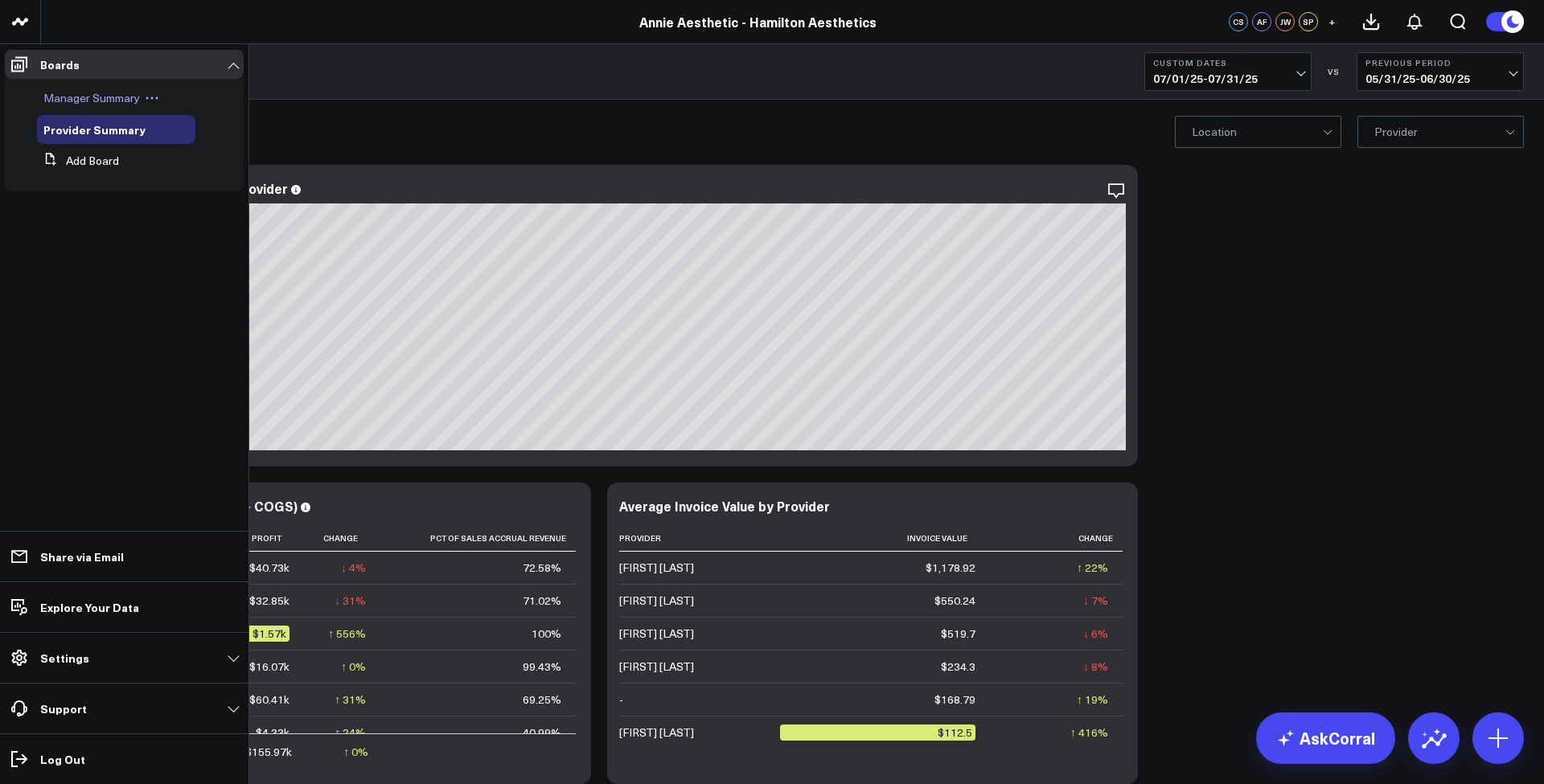 click on "Manager Summary" at bounding box center [92, 97] 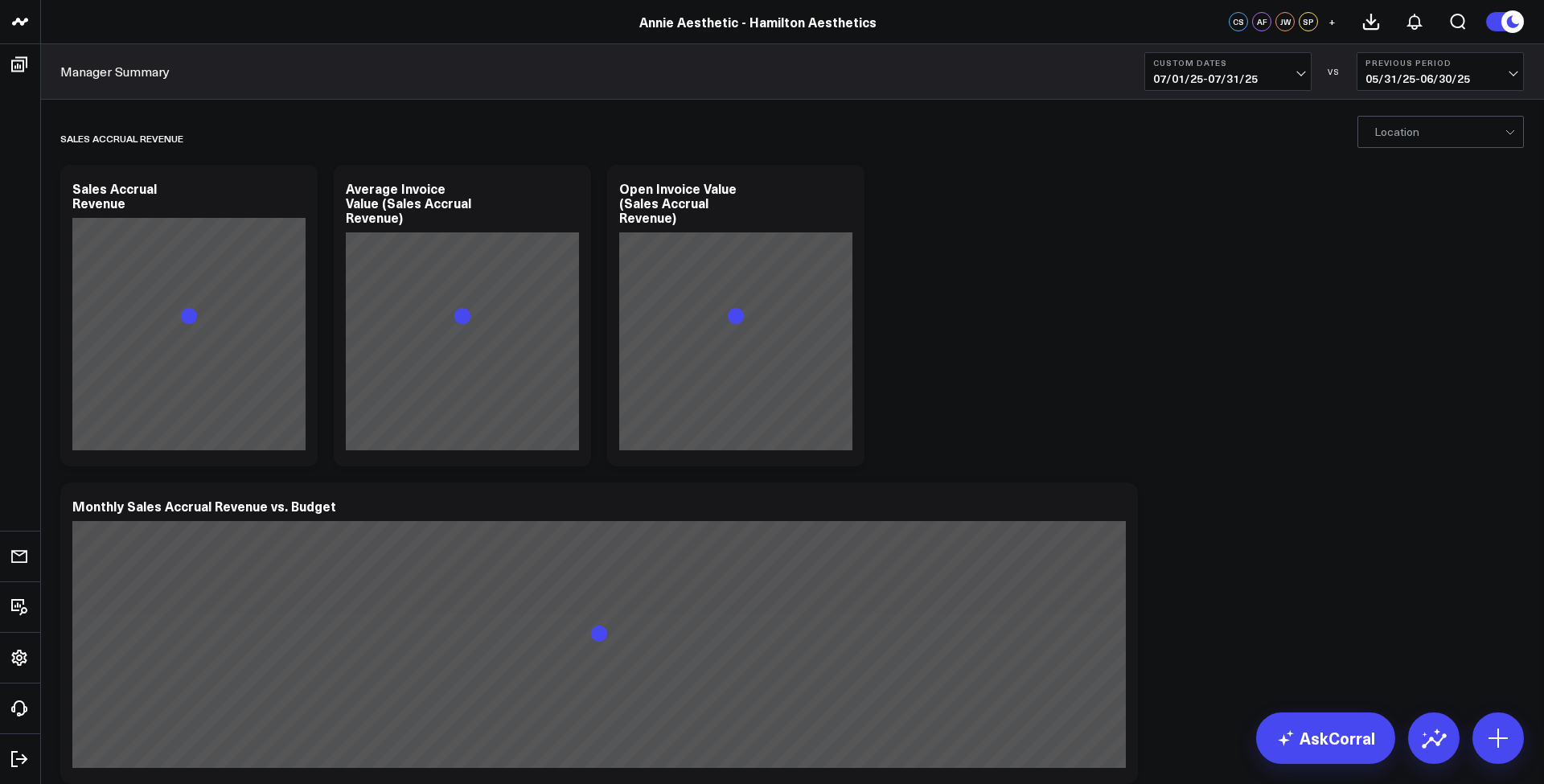scroll, scrollTop: 0, scrollLeft: 0, axis: both 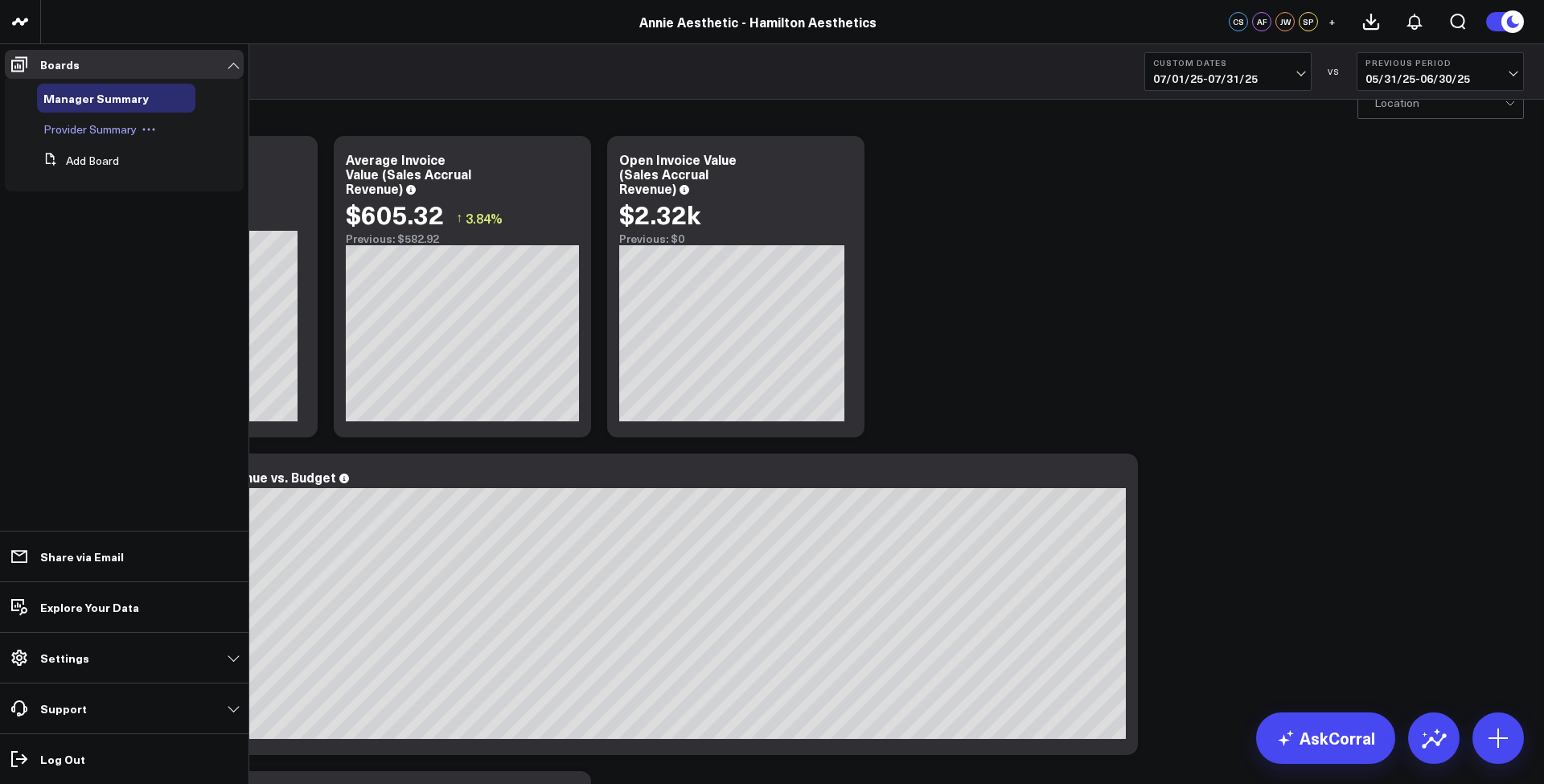 click on "Provider Summary" at bounding box center [90, 129] 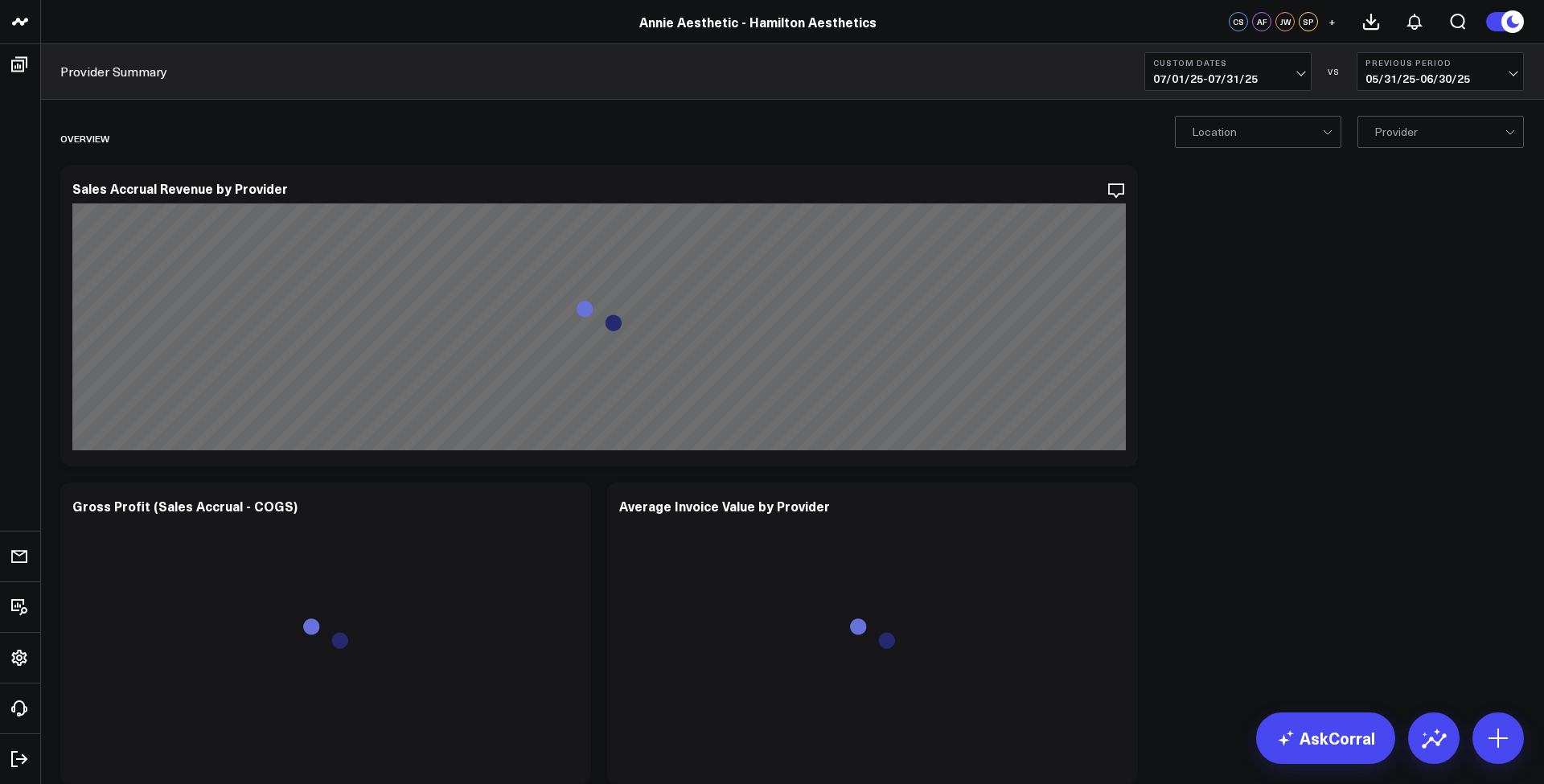 scroll, scrollTop: 0, scrollLeft: 0, axis: both 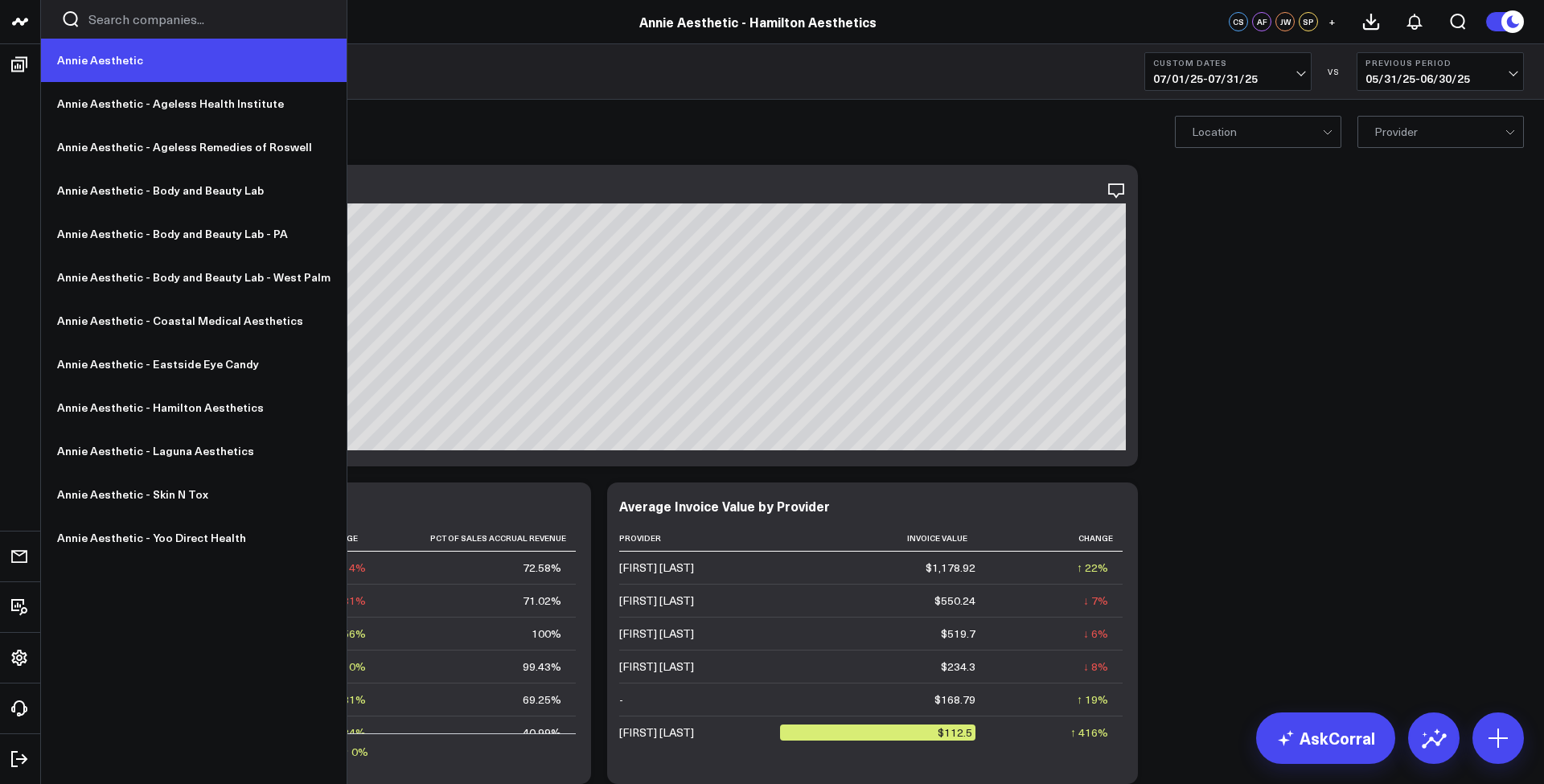 click on "Annie Aesthetic" at bounding box center [194, 60] 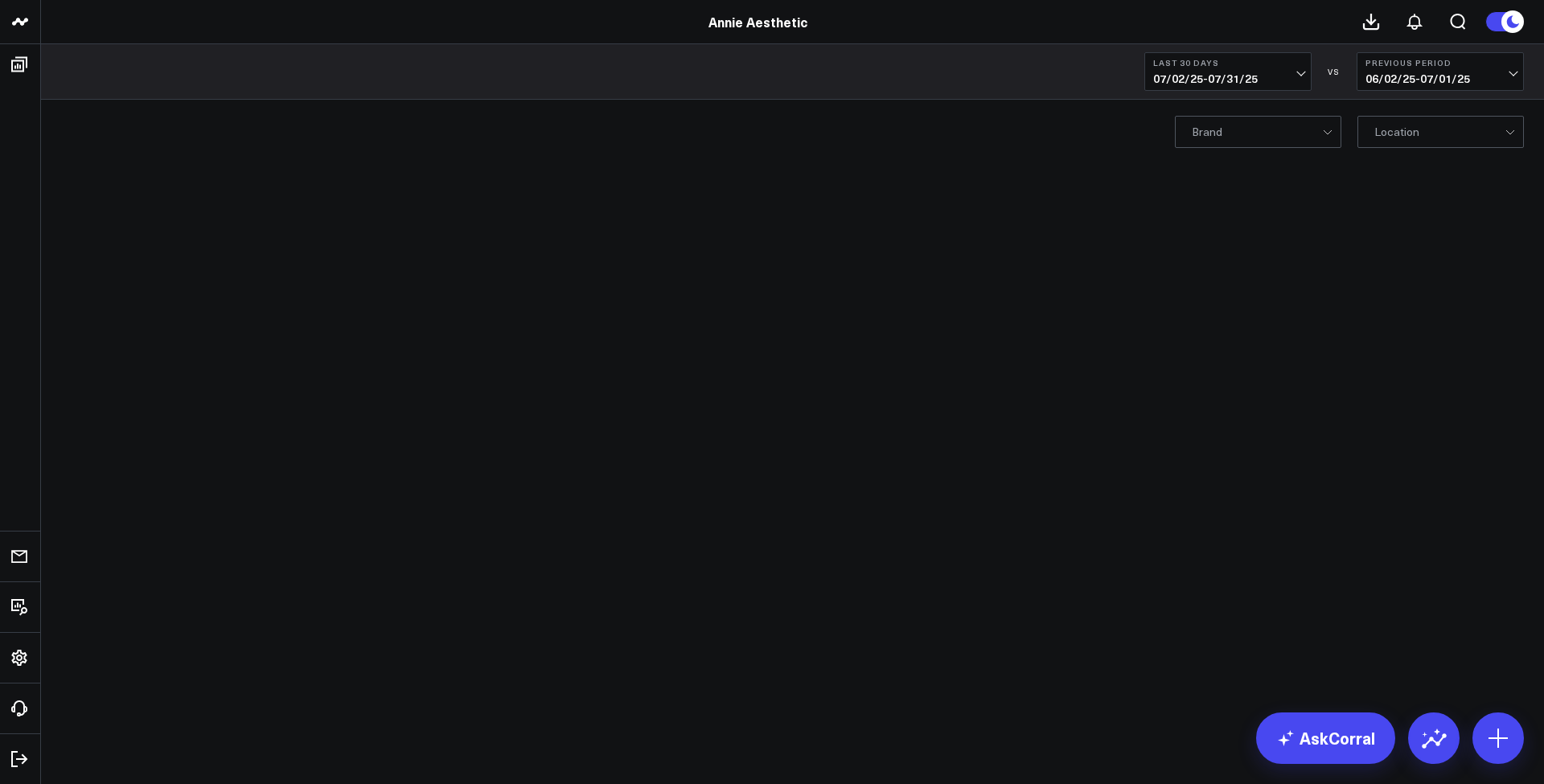 scroll, scrollTop: 0, scrollLeft: 0, axis: both 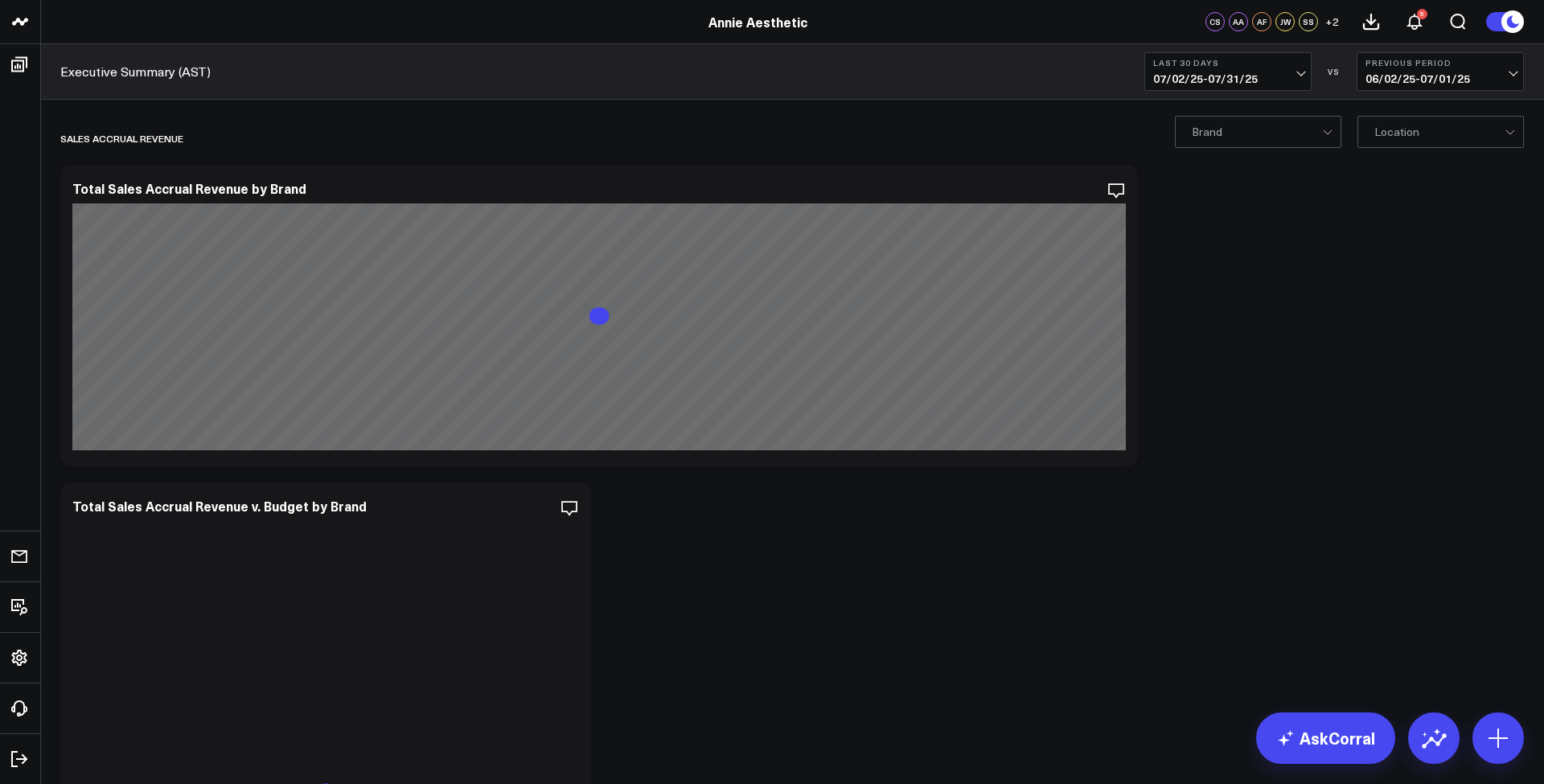 click on "07/02/25  -  07/31/25" at bounding box center (1228, 79) 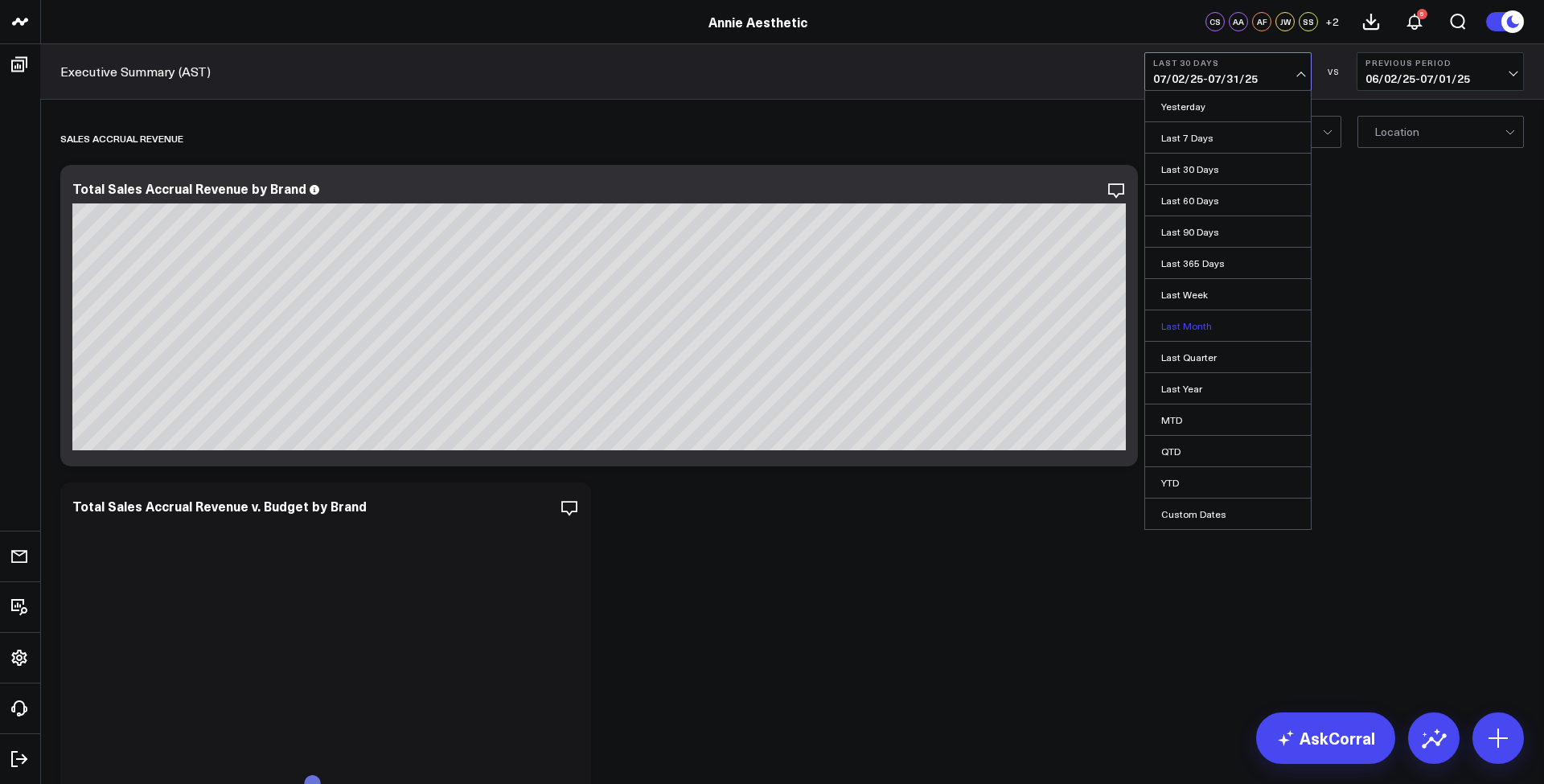 click on "Last Month" at bounding box center [1228, 326] 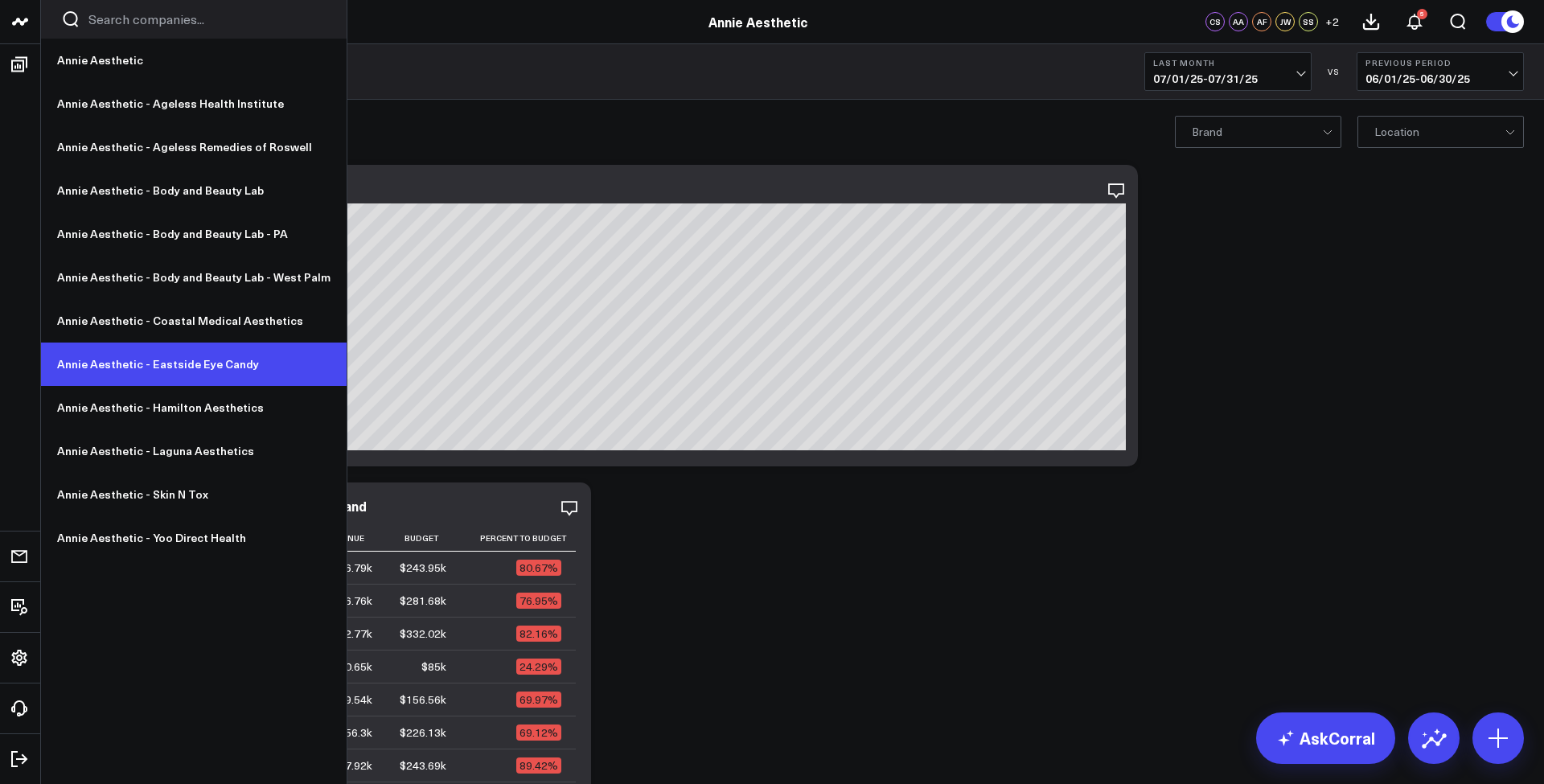 click on "Annie Aesthetic - Eastside Eye Candy" at bounding box center [194, 364] 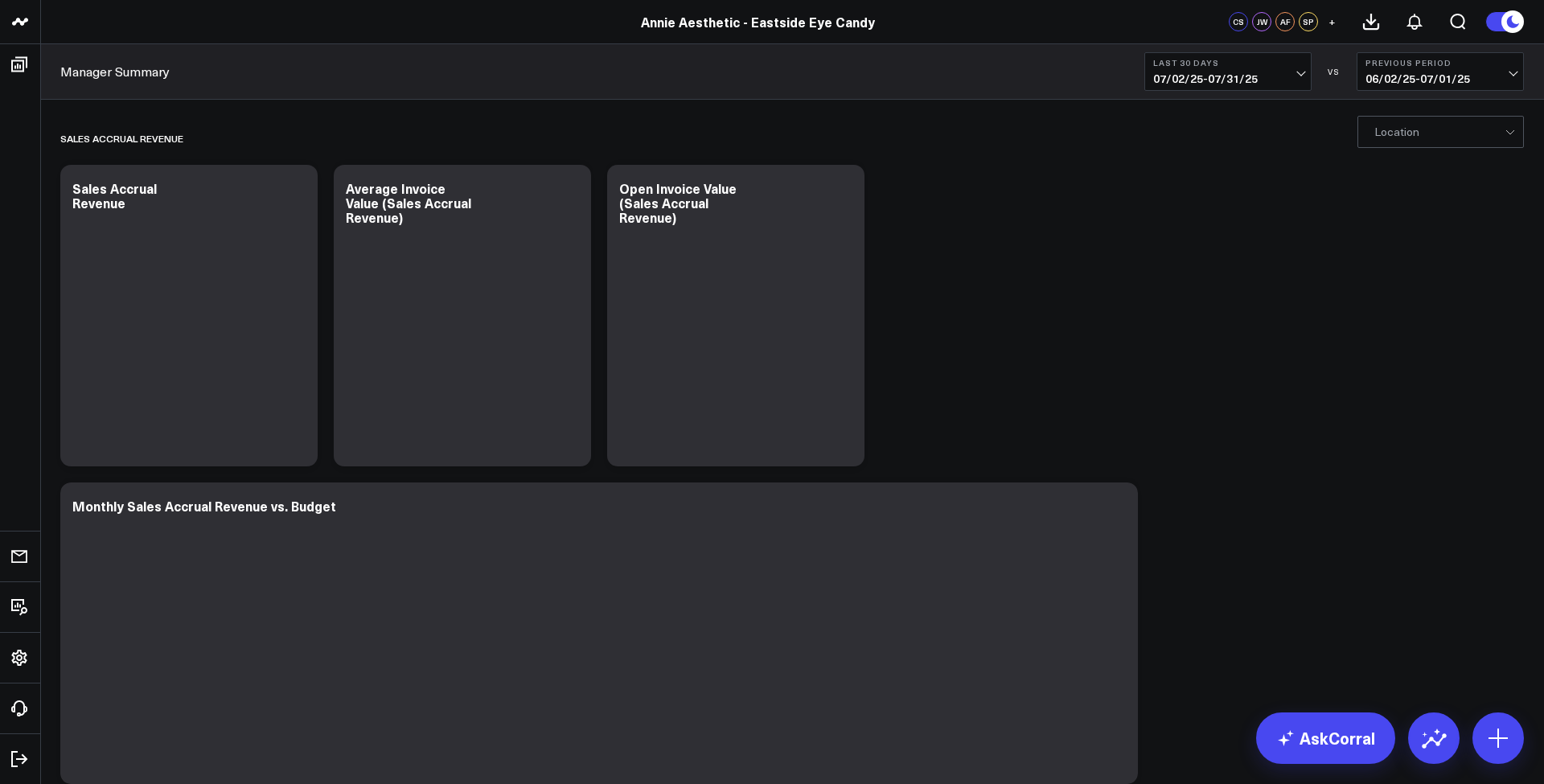 scroll, scrollTop: 0, scrollLeft: 0, axis: both 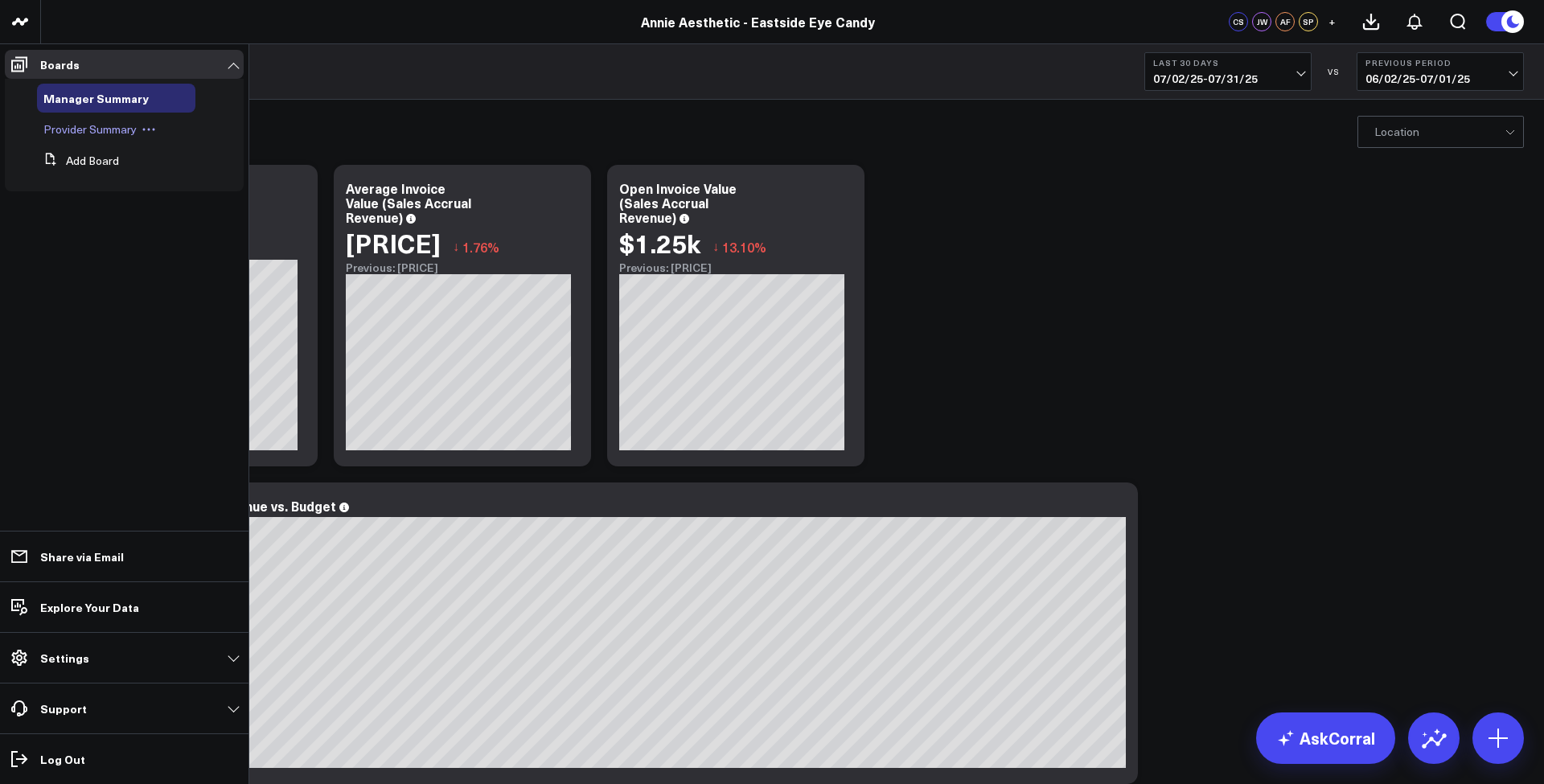 click on "Provider Summary" at bounding box center (90, 129) 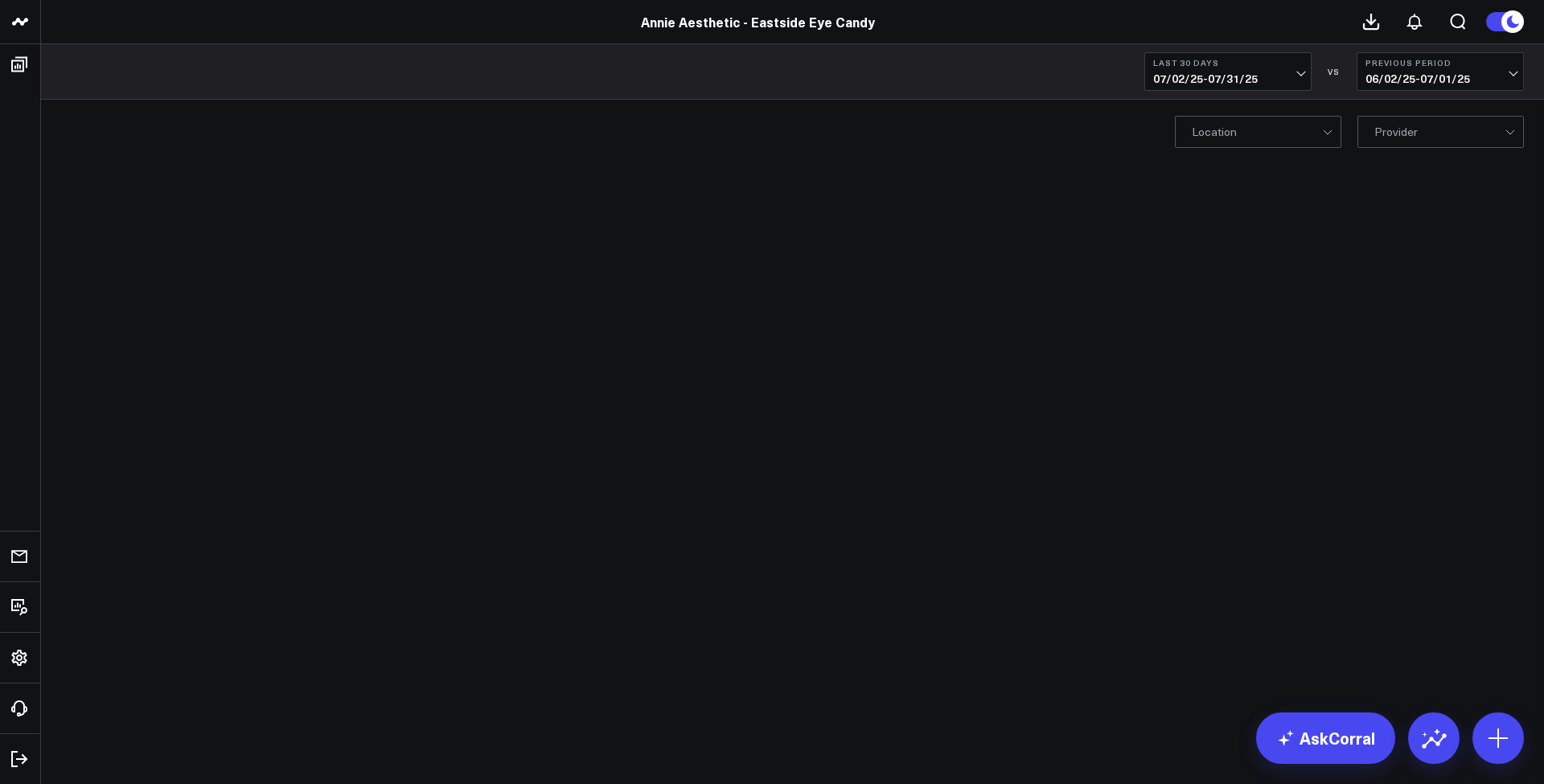 scroll, scrollTop: 0, scrollLeft: 0, axis: both 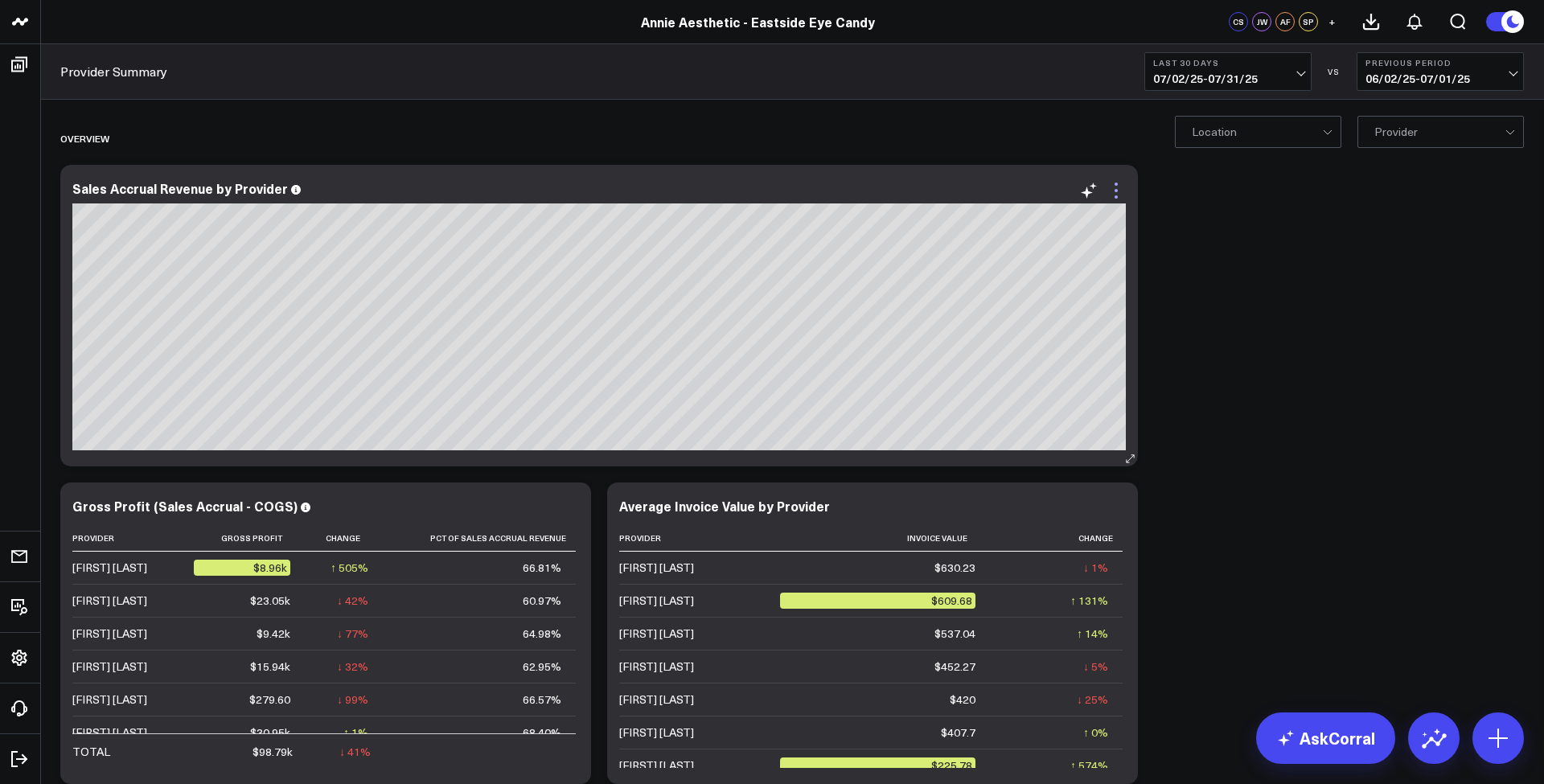 click 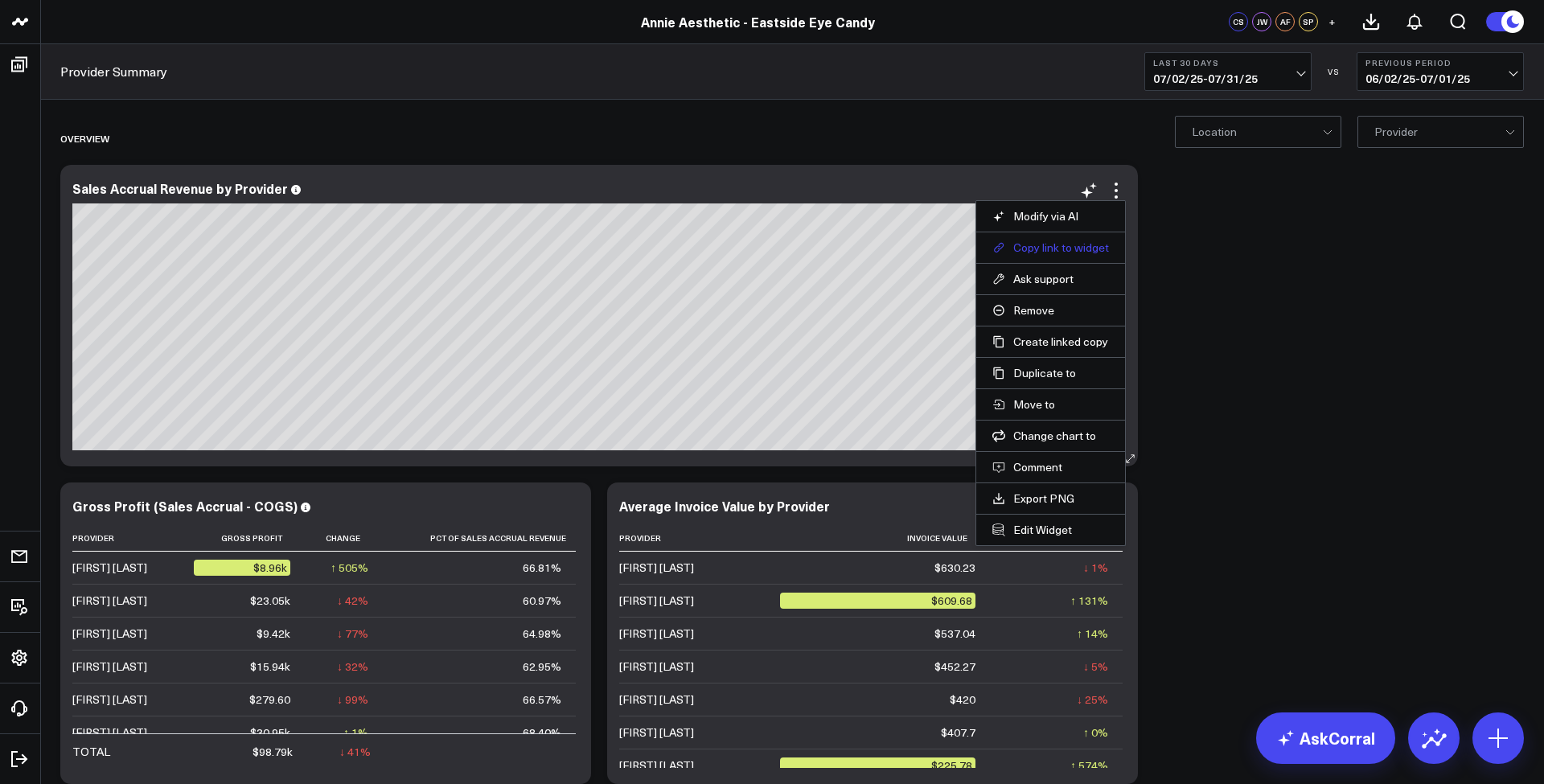 click on "Copy link to widget" at bounding box center (1050, 248) 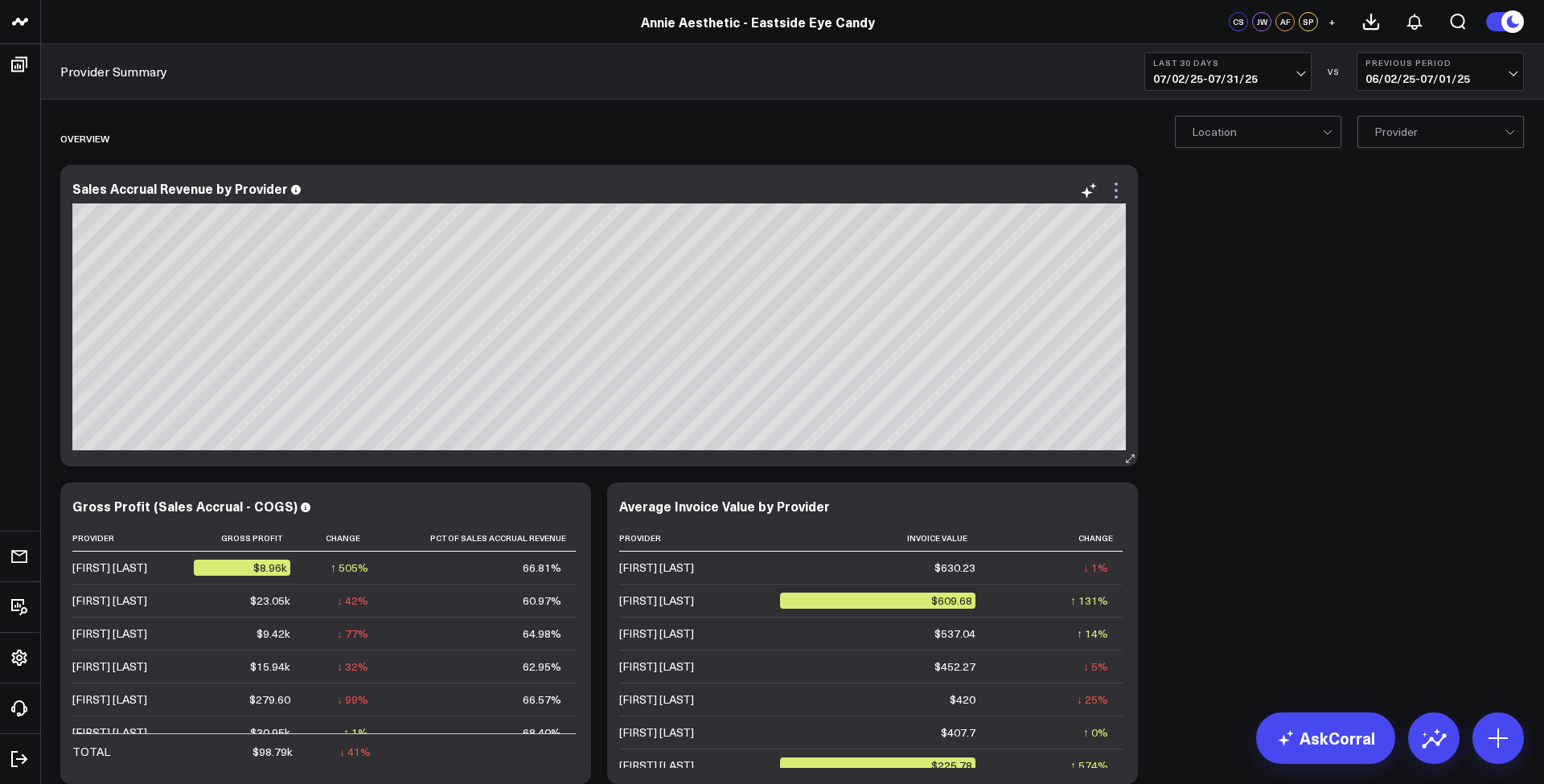 click 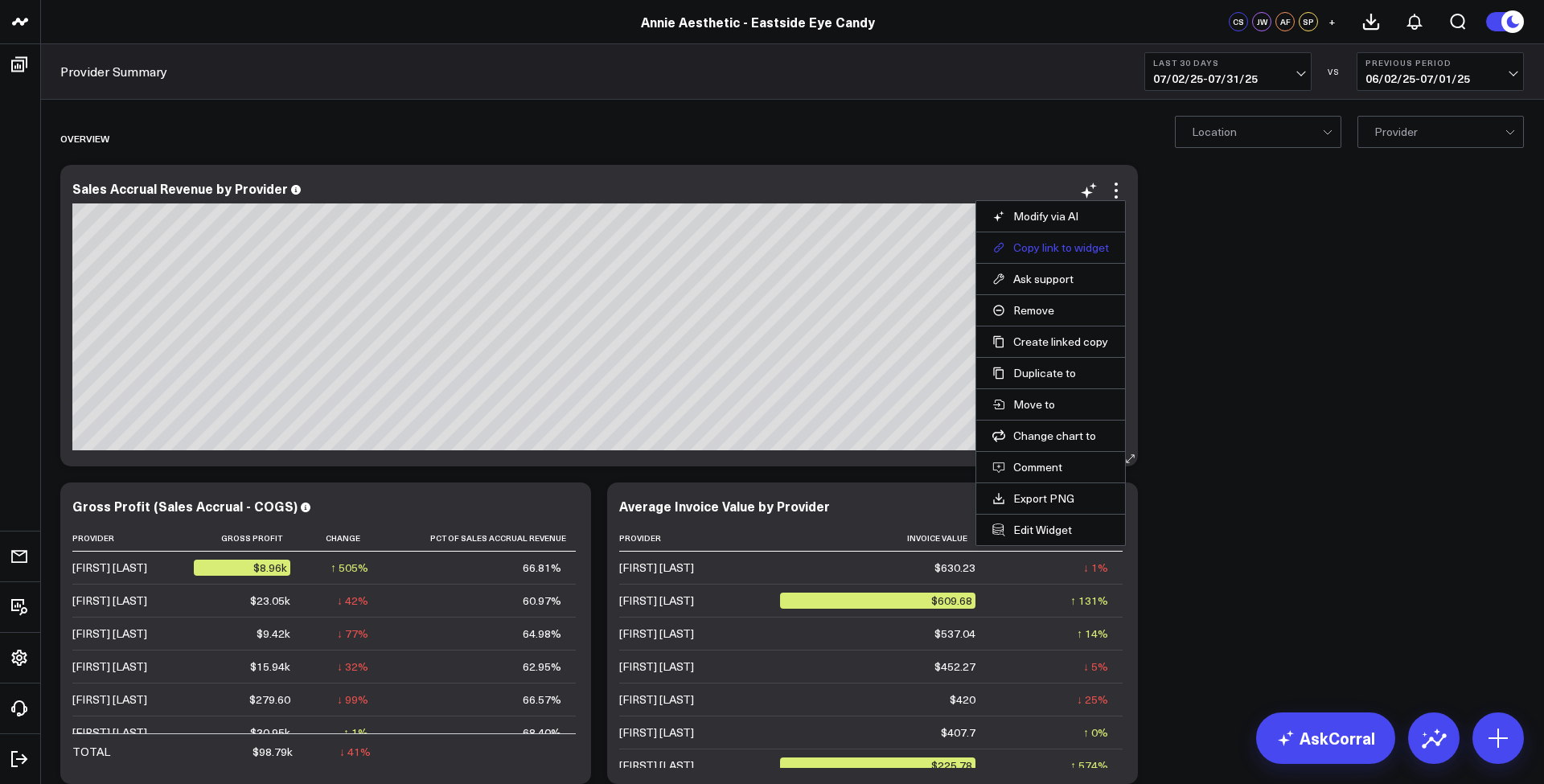 click on "Copy link to widget" at bounding box center [1050, 248] 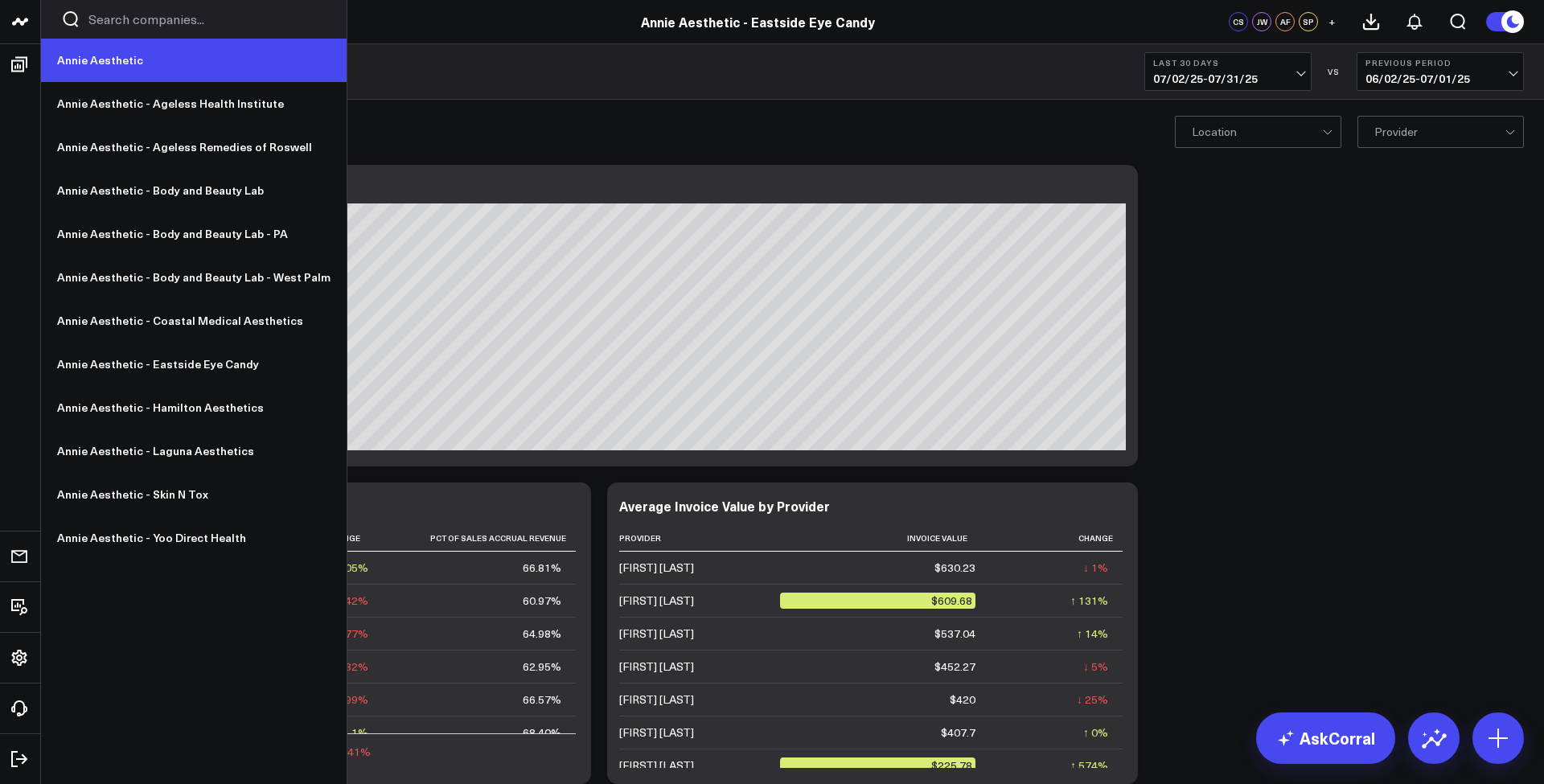 click on "Annie Aesthetic" at bounding box center [194, 60] 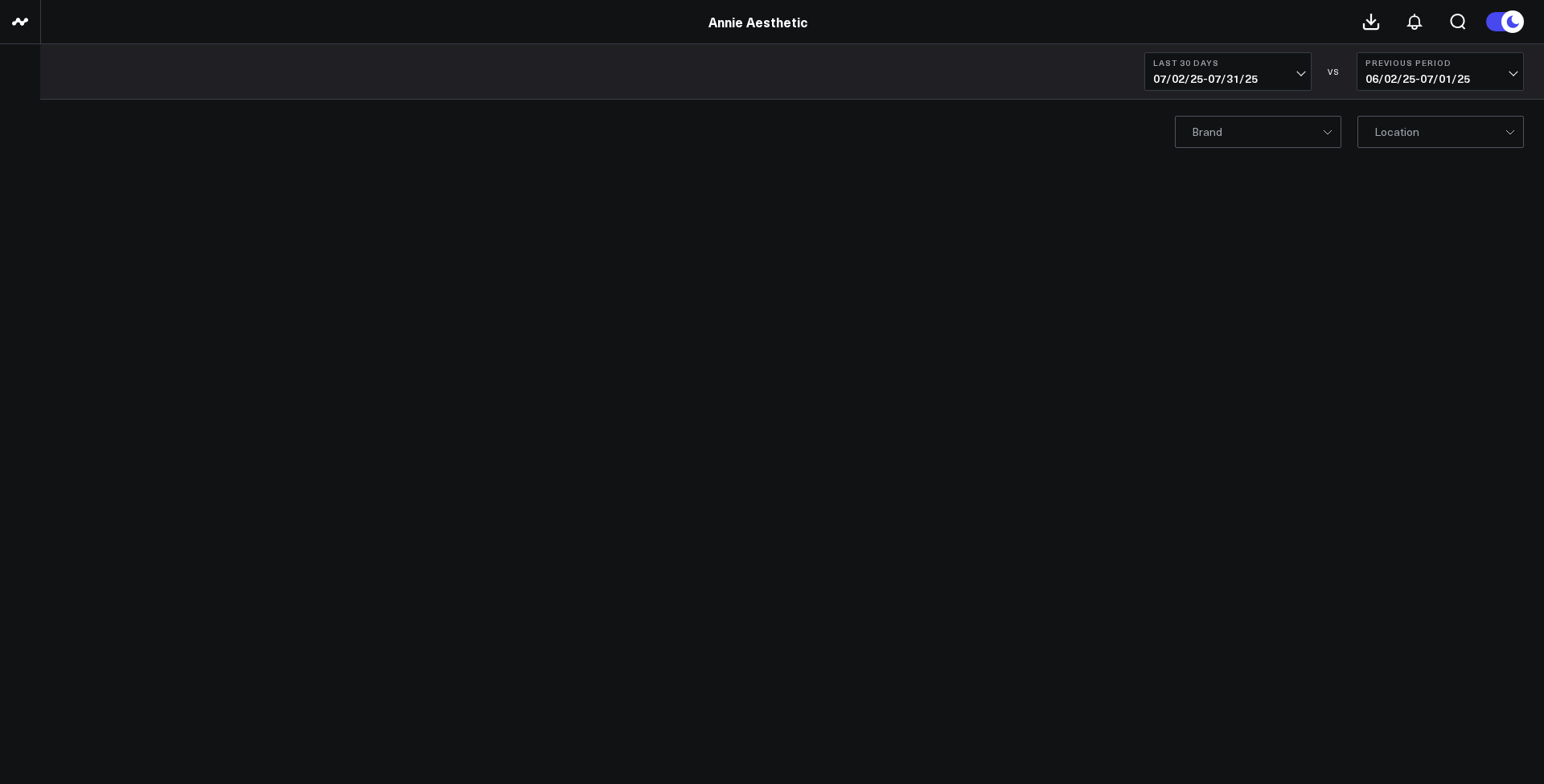 scroll, scrollTop: 0, scrollLeft: 0, axis: both 